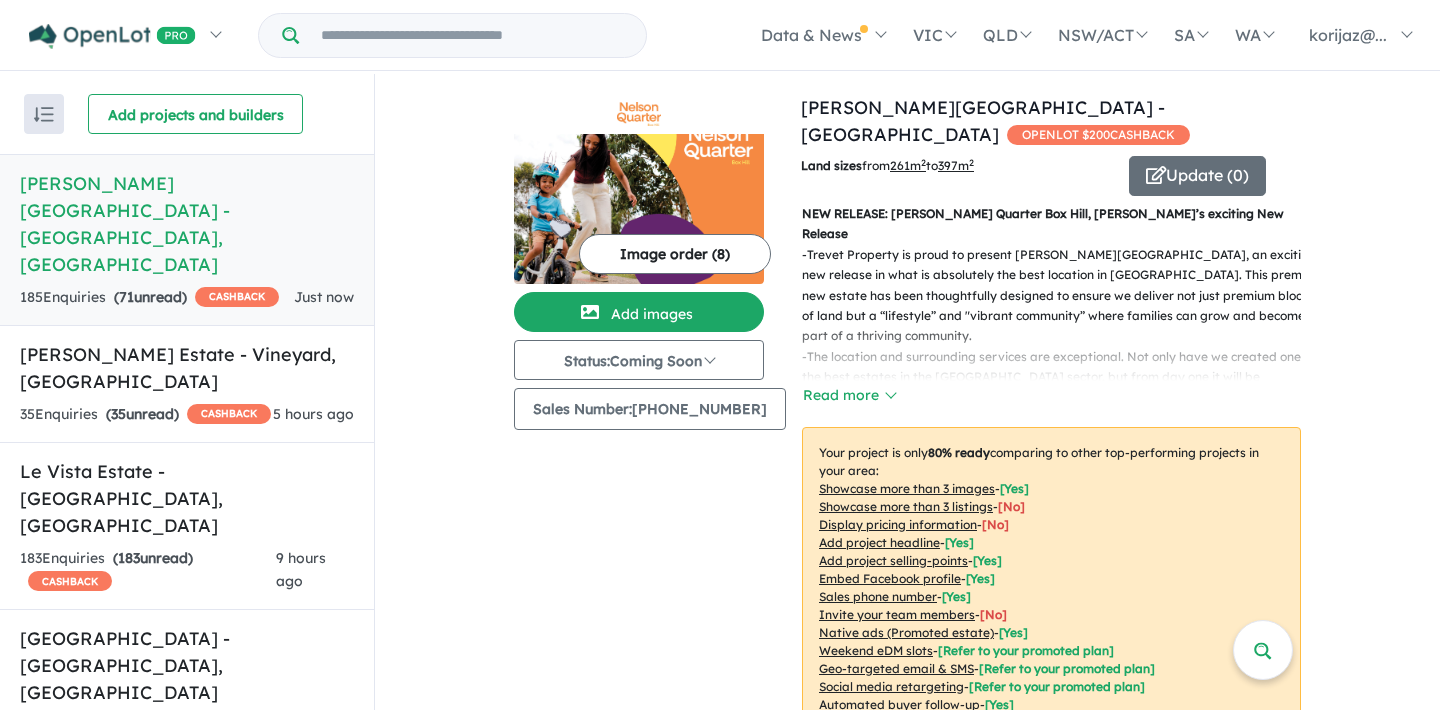 scroll, scrollTop: 0, scrollLeft: 0, axis: both 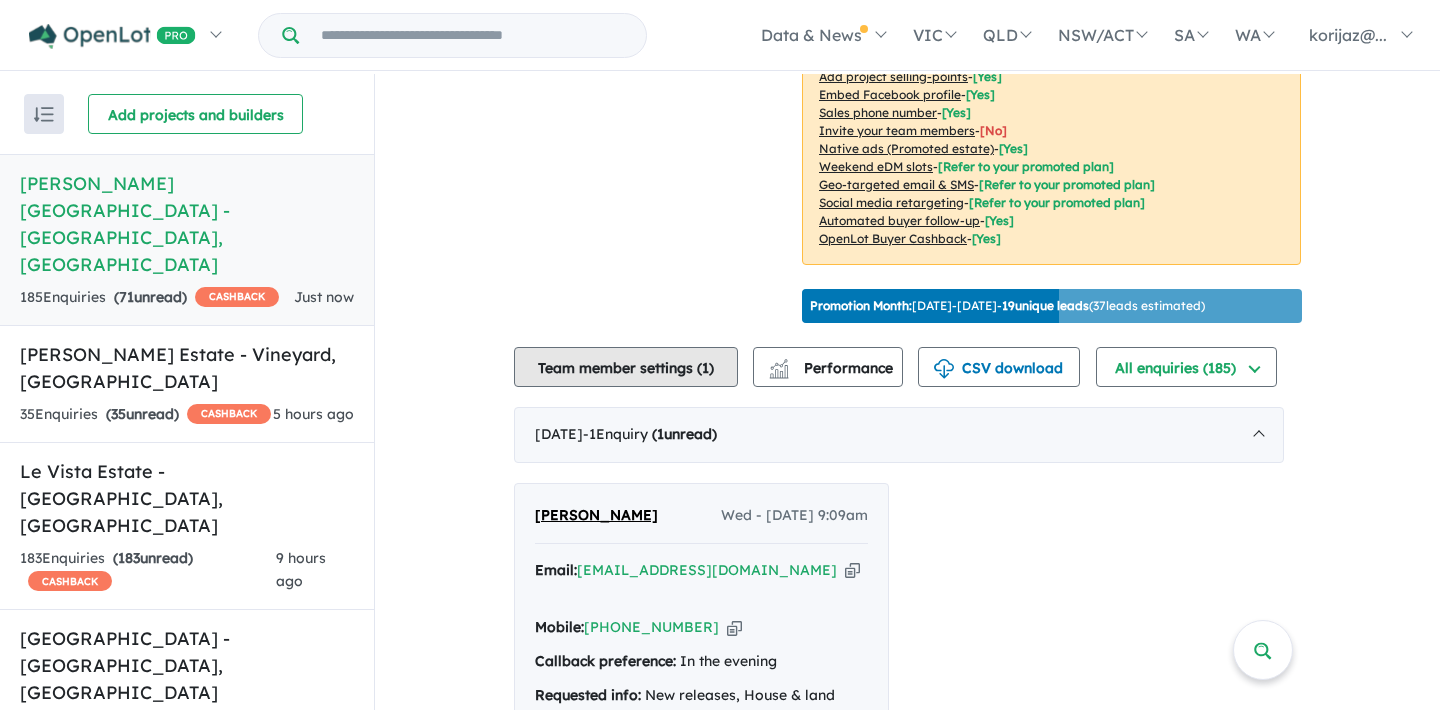 click on "Team member settings ( 1 )" at bounding box center (626, 367) 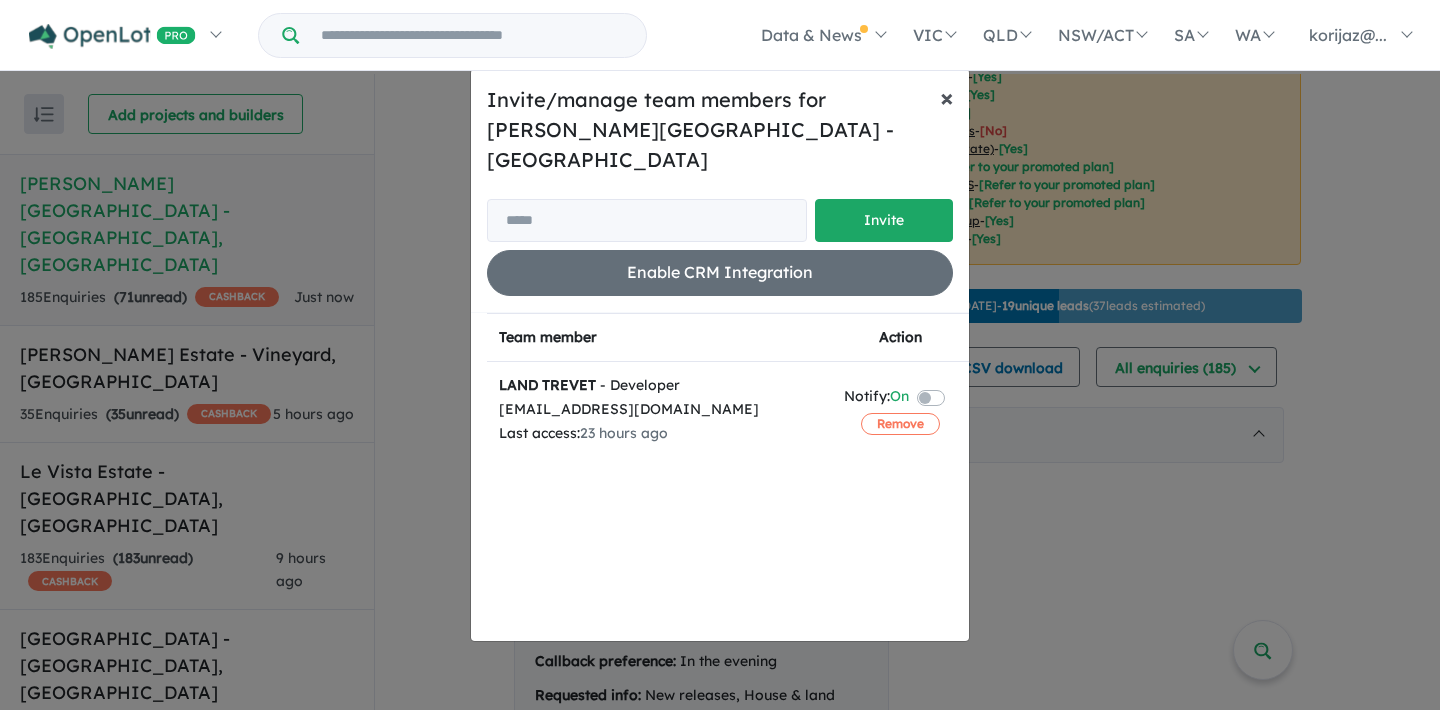 click on "×" at bounding box center (947, 97) 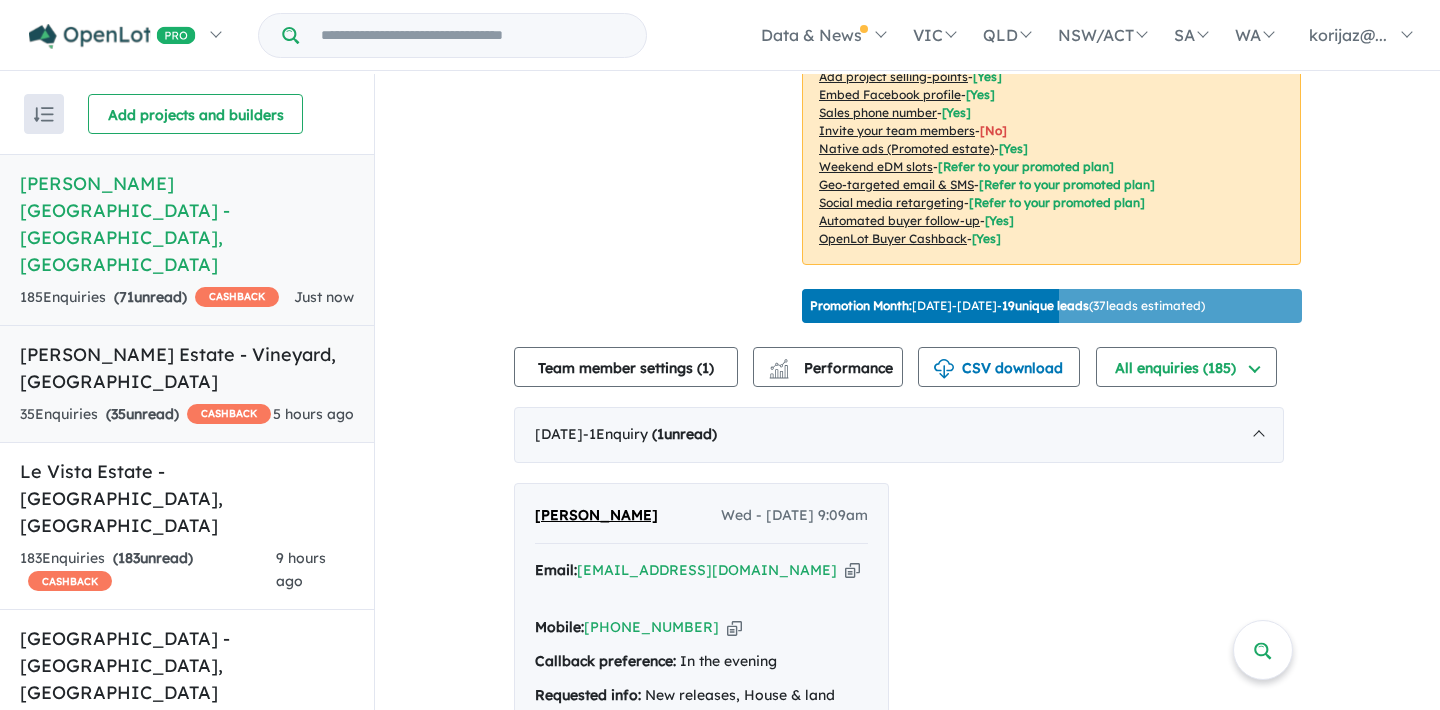 click on "35  Enquir ies ( 35  unread) CASHBACK" at bounding box center (145, 415) 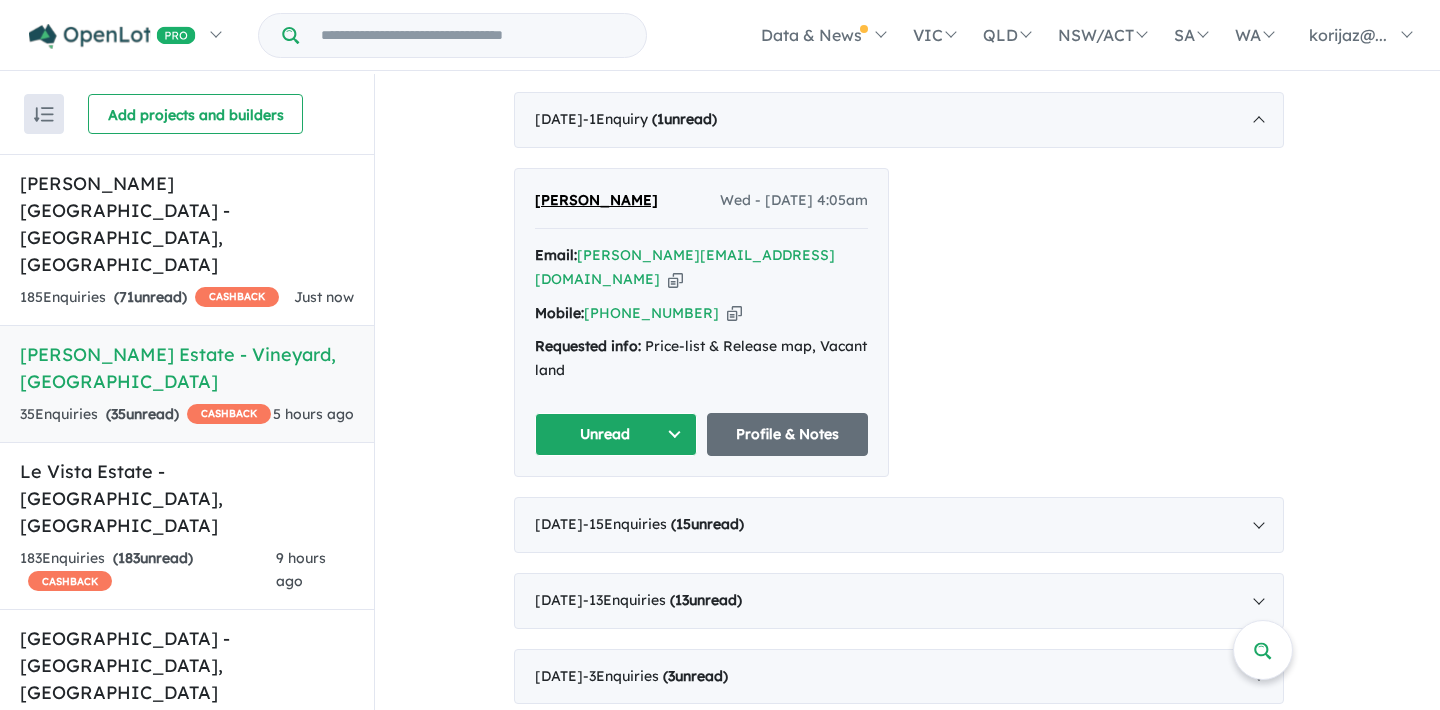 scroll, scrollTop: 832, scrollLeft: 0, axis: vertical 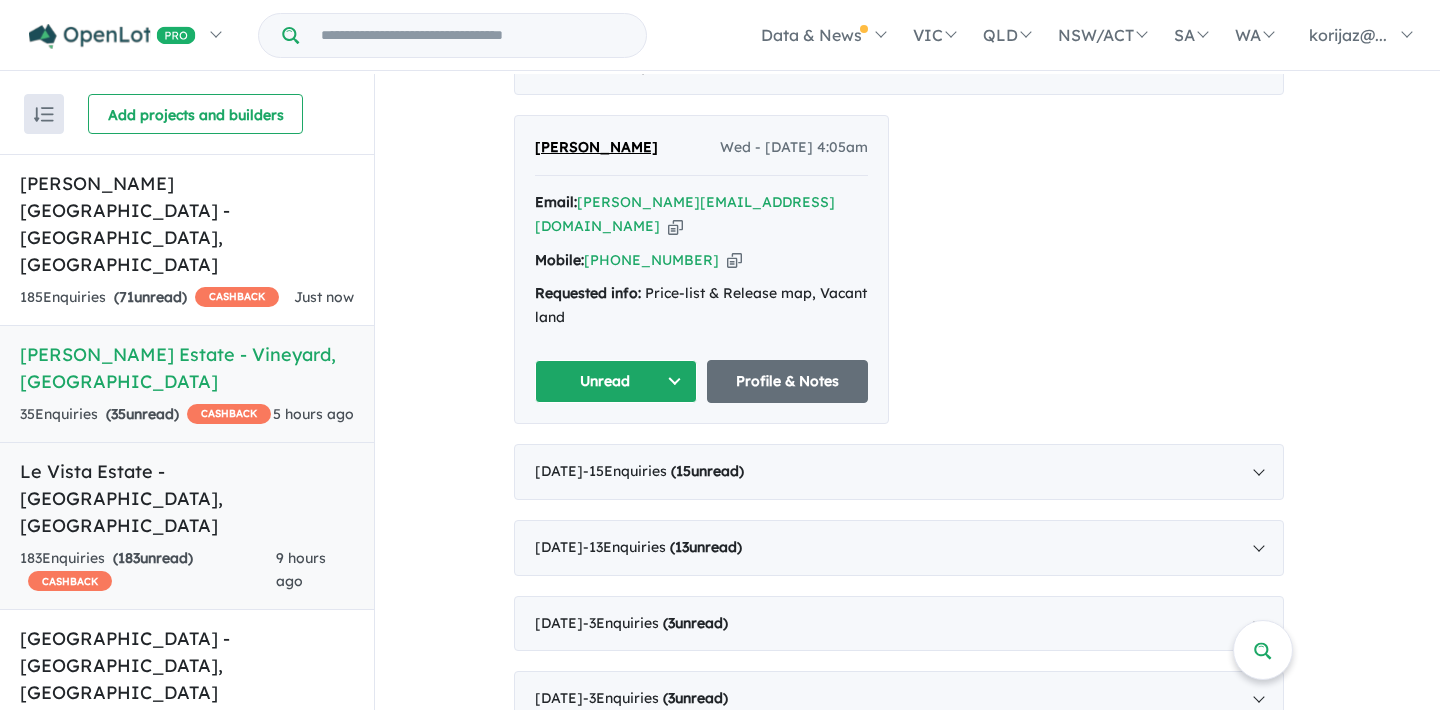 click on "Le Vista Estate - Austral , NSW" at bounding box center (187, 498) 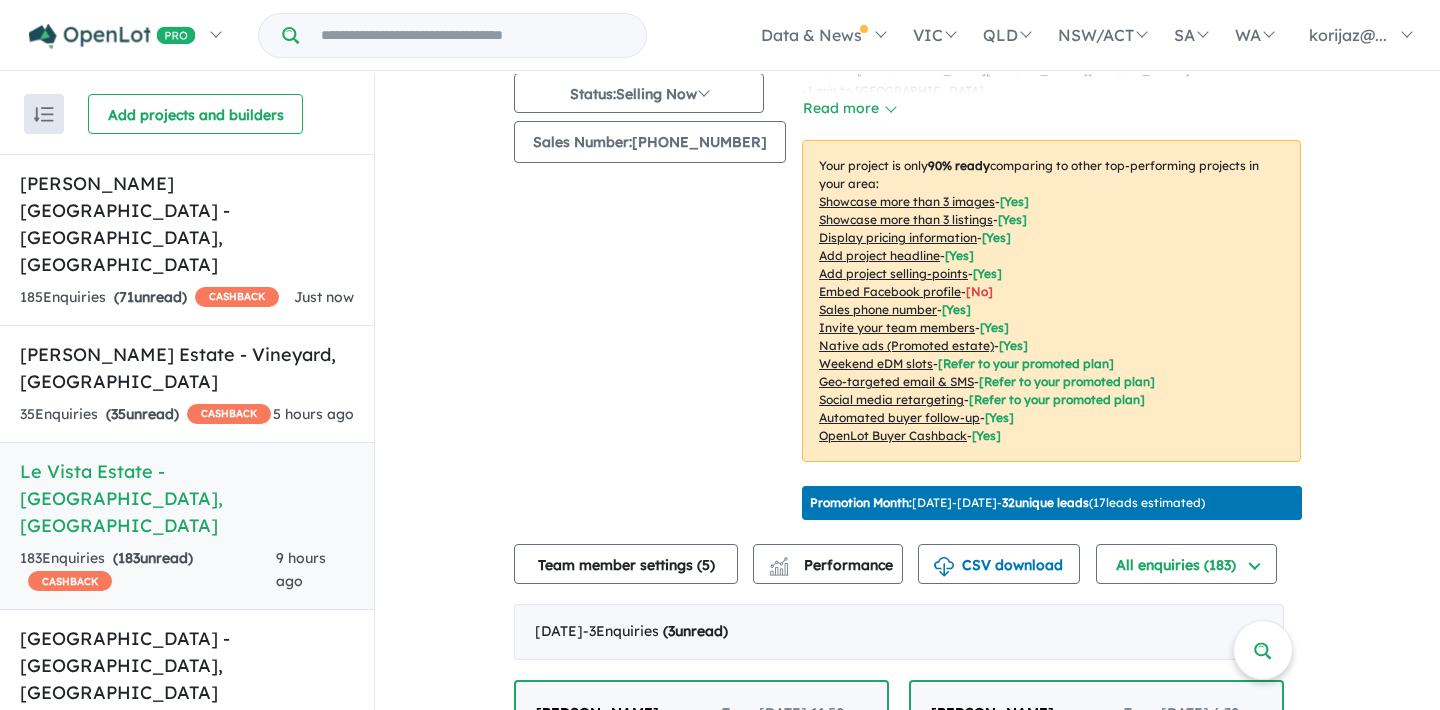 scroll, scrollTop: 317, scrollLeft: 0, axis: vertical 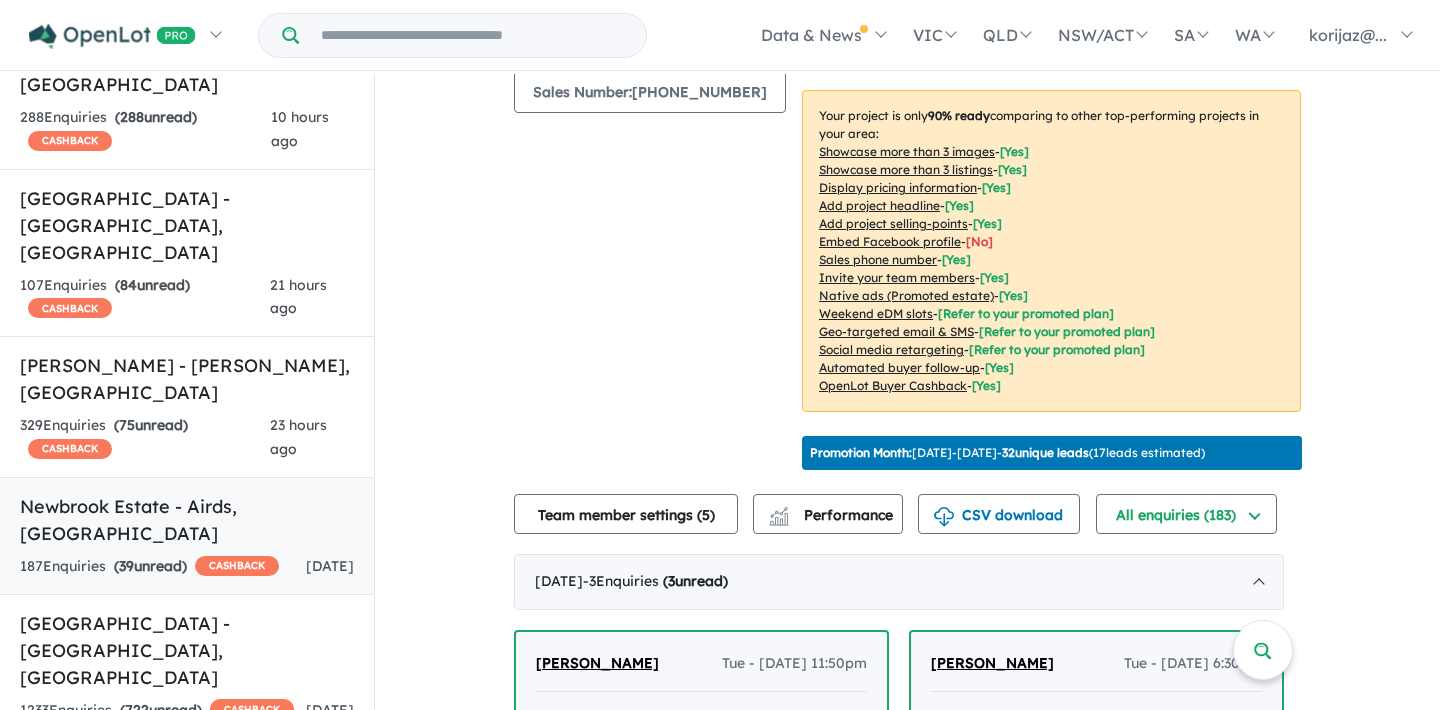 click on "187  Enquir ies ( 39  unread) CASHBACK" at bounding box center (149, 567) 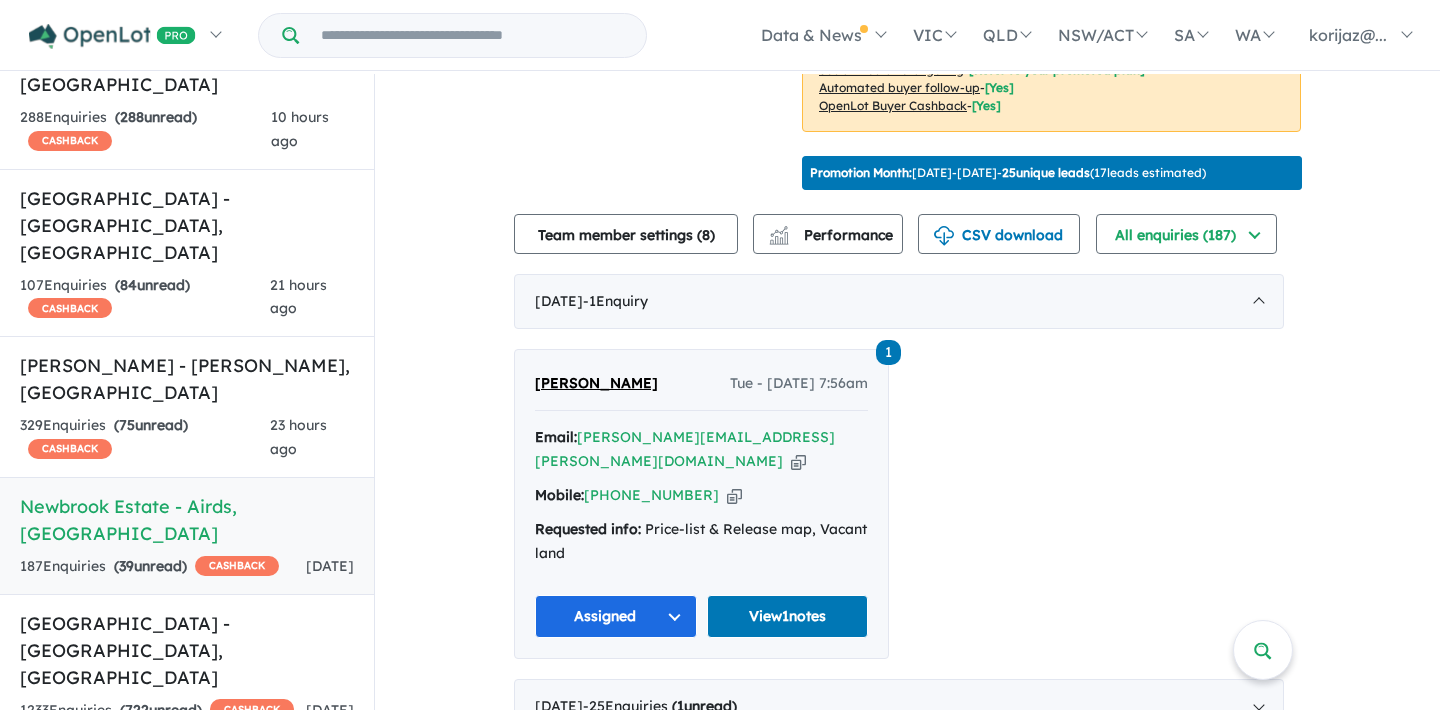 scroll, scrollTop: 574, scrollLeft: 0, axis: vertical 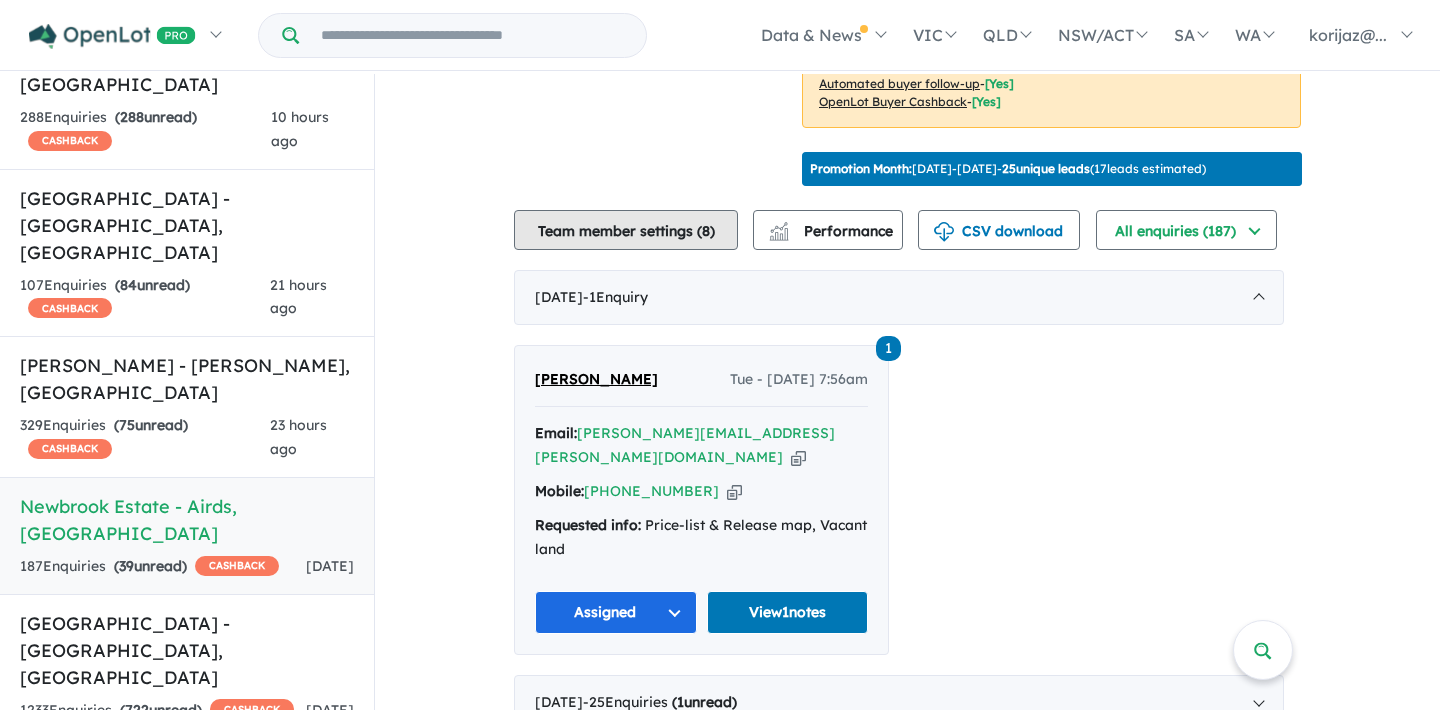 click on "Team member settings ( 8 )" at bounding box center [626, 230] 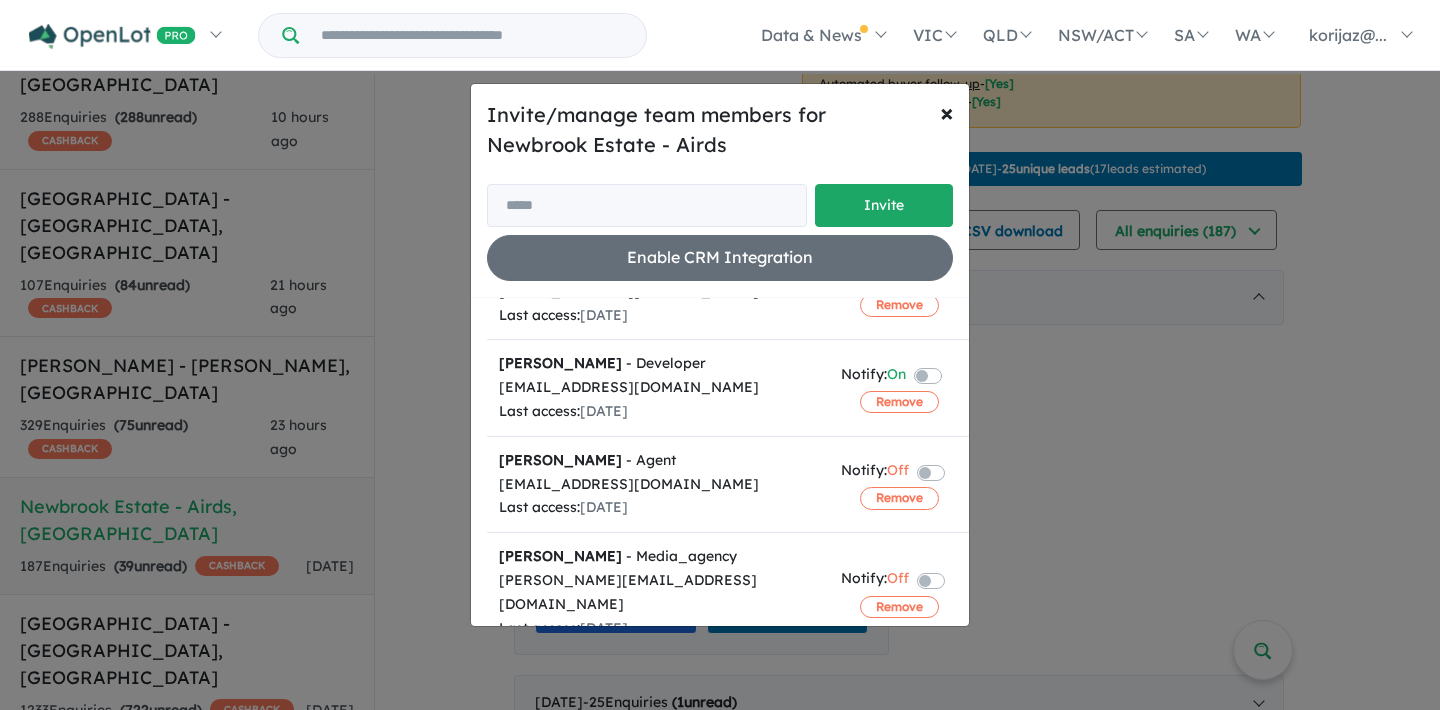 scroll, scrollTop: 488, scrollLeft: 0, axis: vertical 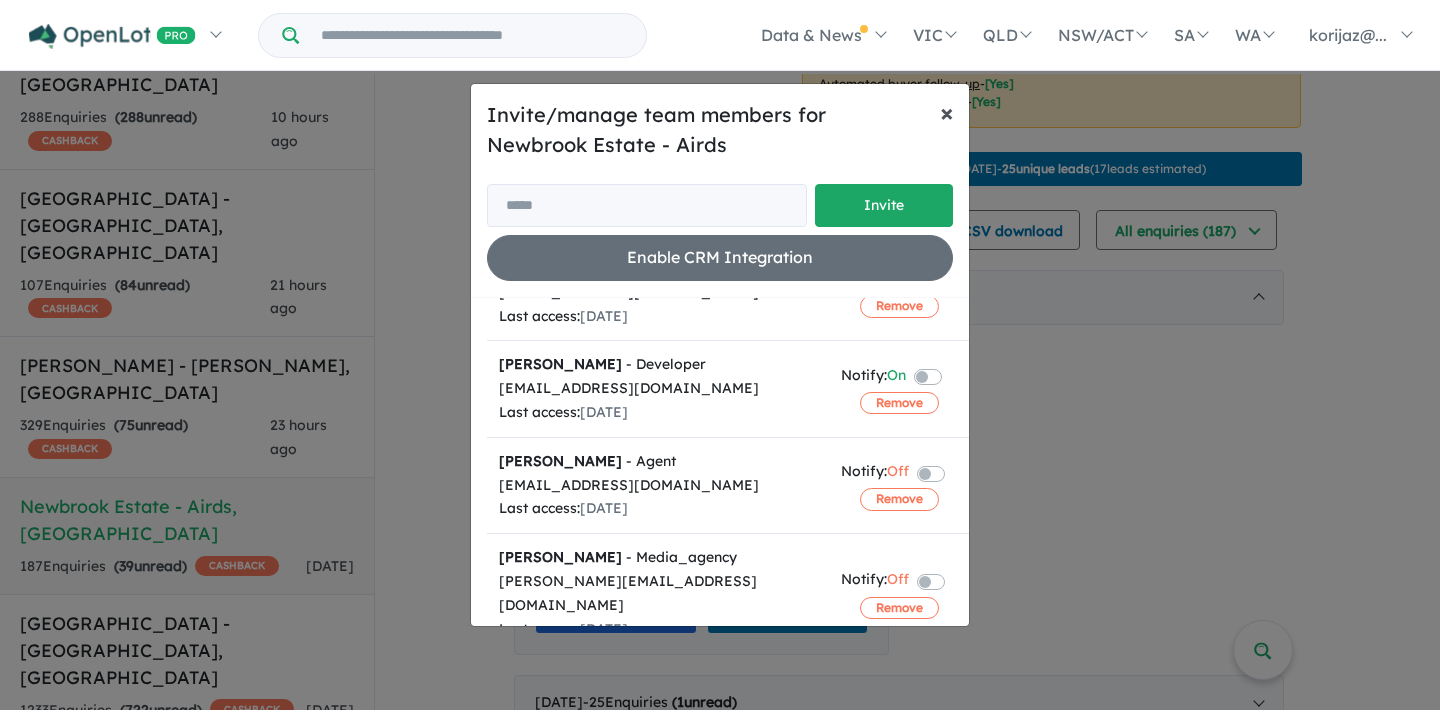 click on "×" at bounding box center (947, 112) 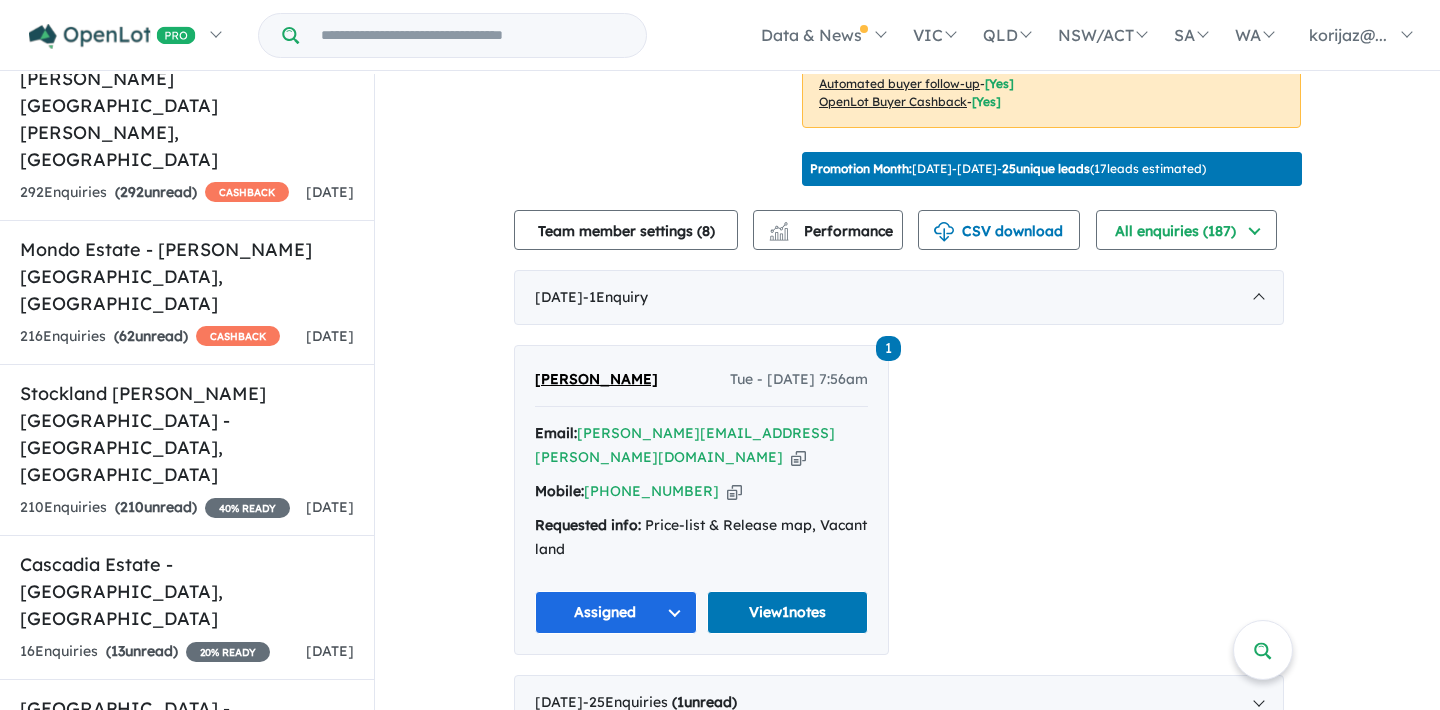 scroll, scrollTop: 1495, scrollLeft: 0, axis: vertical 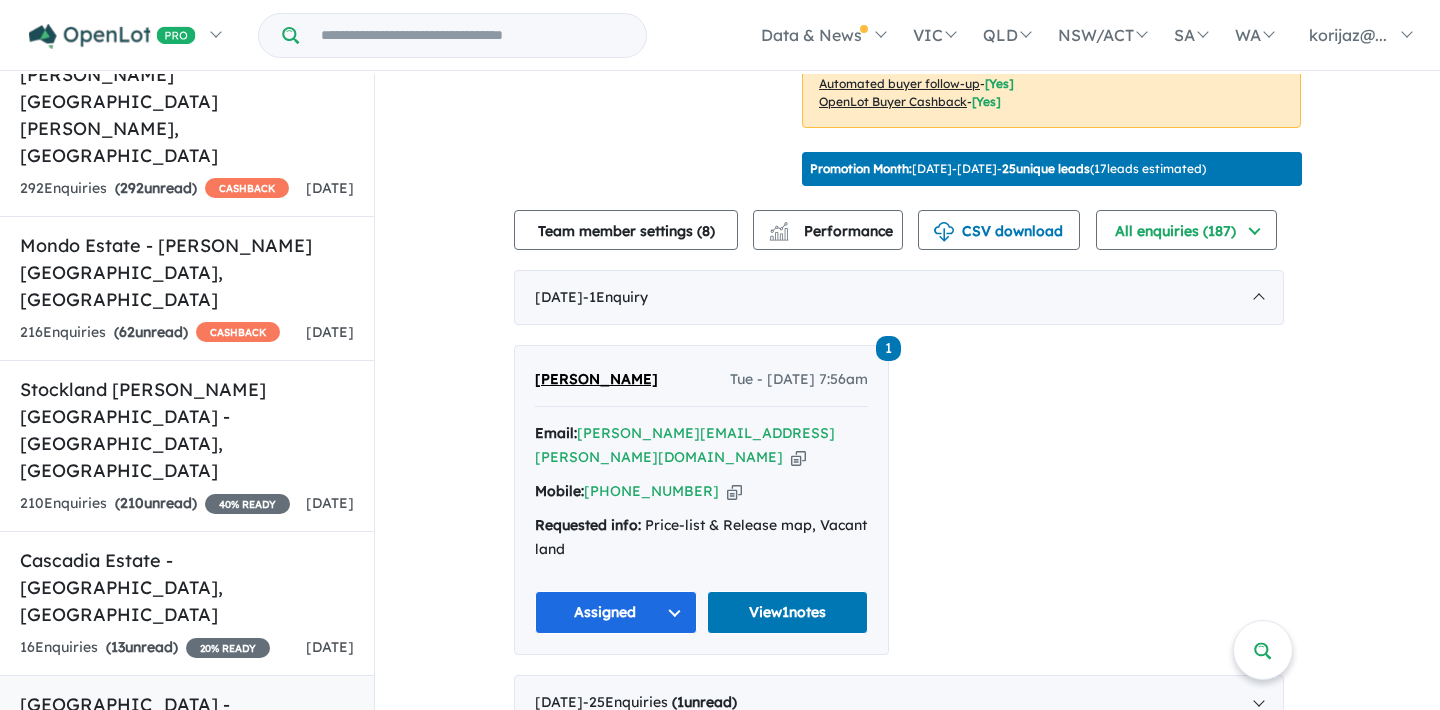 click on "Ridgehaven Estate - Elderslie  , NSW" at bounding box center (187, 731) 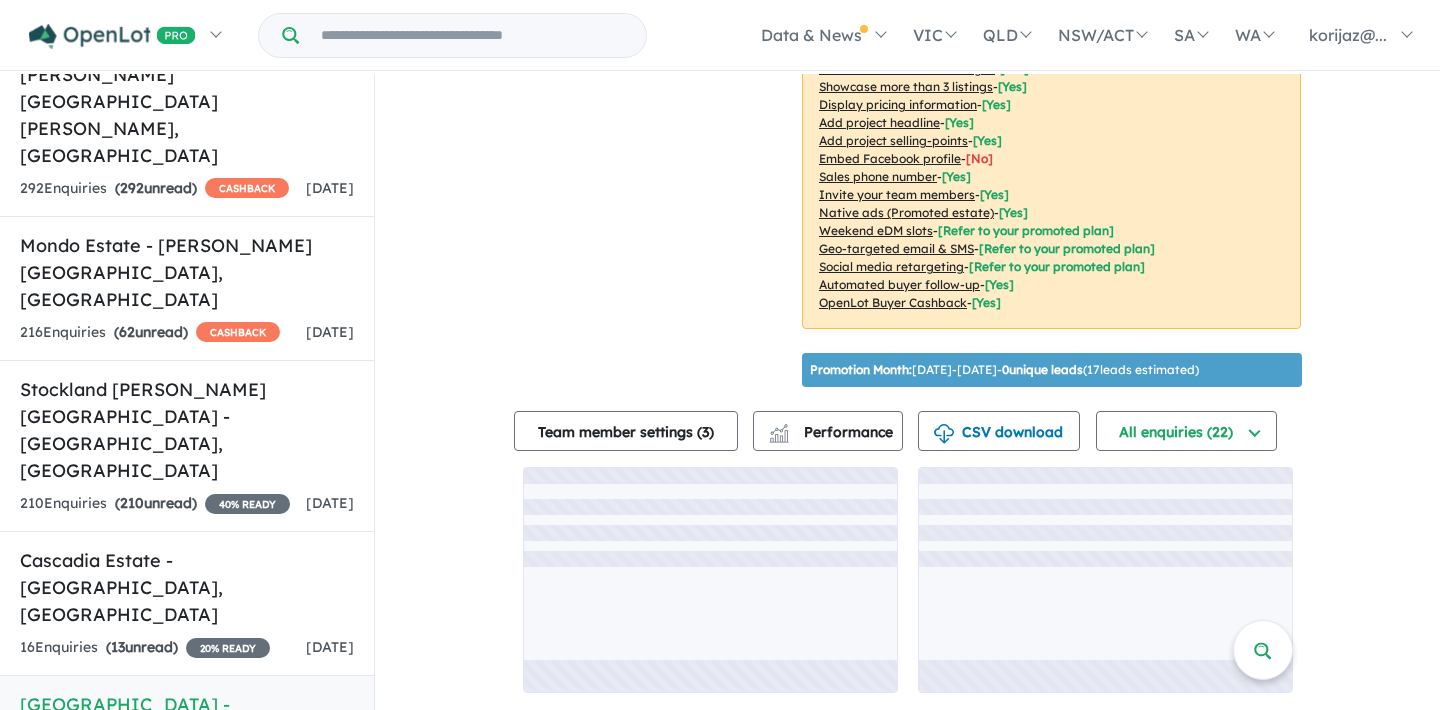 scroll, scrollTop: 390, scrollLeft: 0, axis: vertical 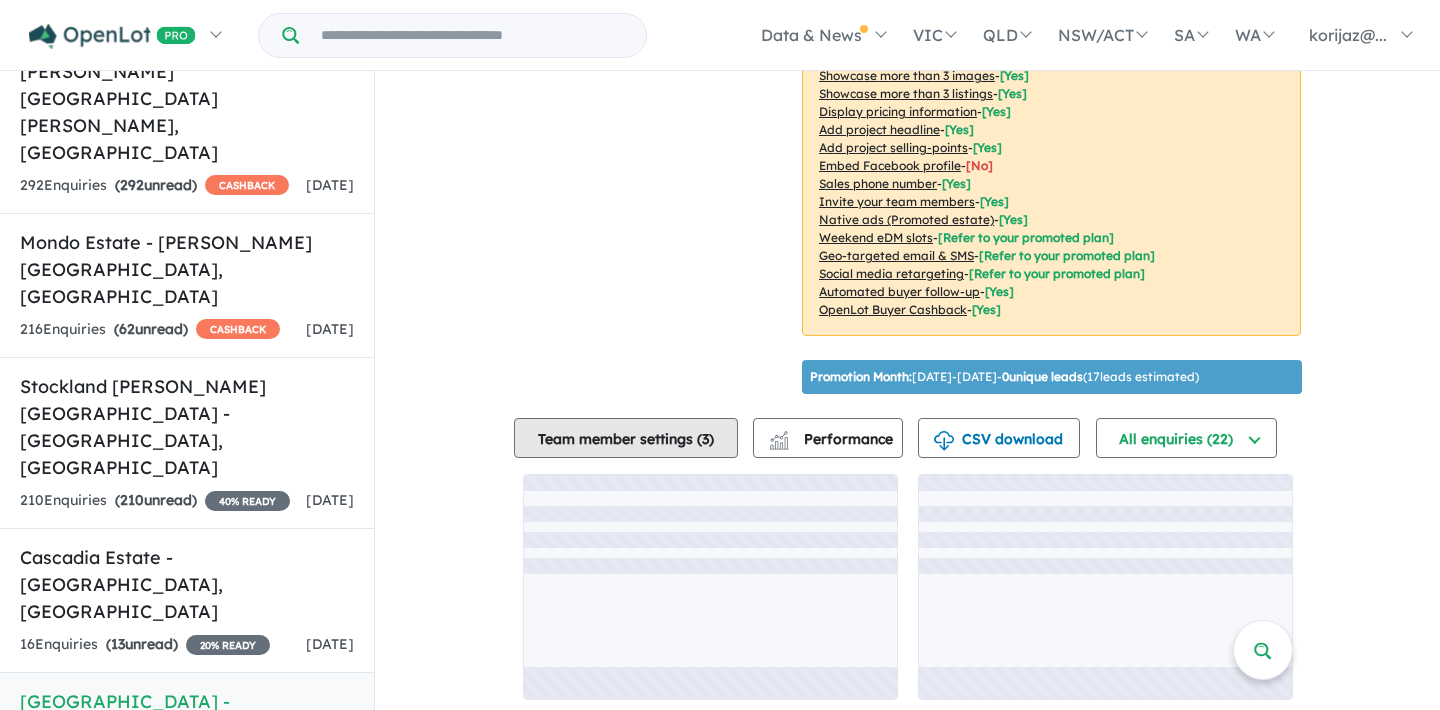 click on "Team member settings ( 3 )" at bounding box center (626, 438) 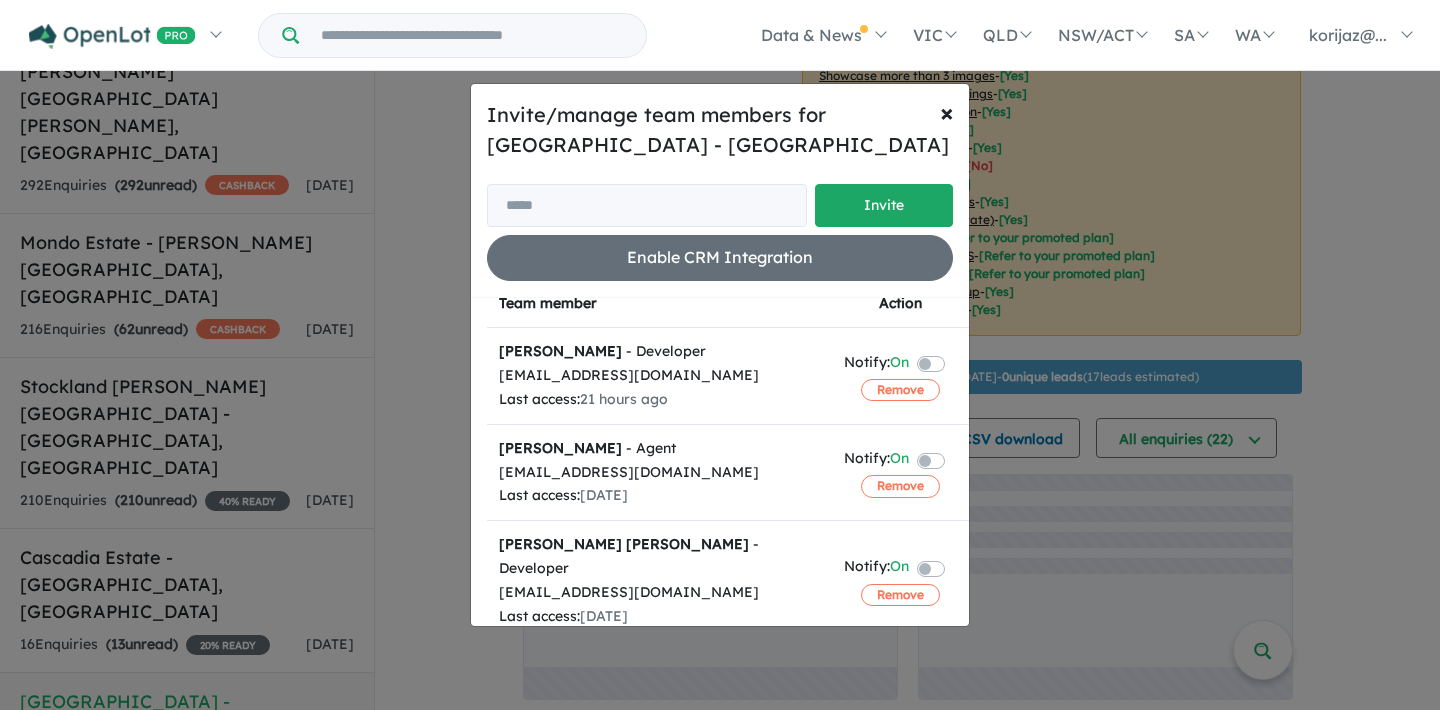 scroll, scrollTop: 18, scrollLeft: 0, axis: vertical 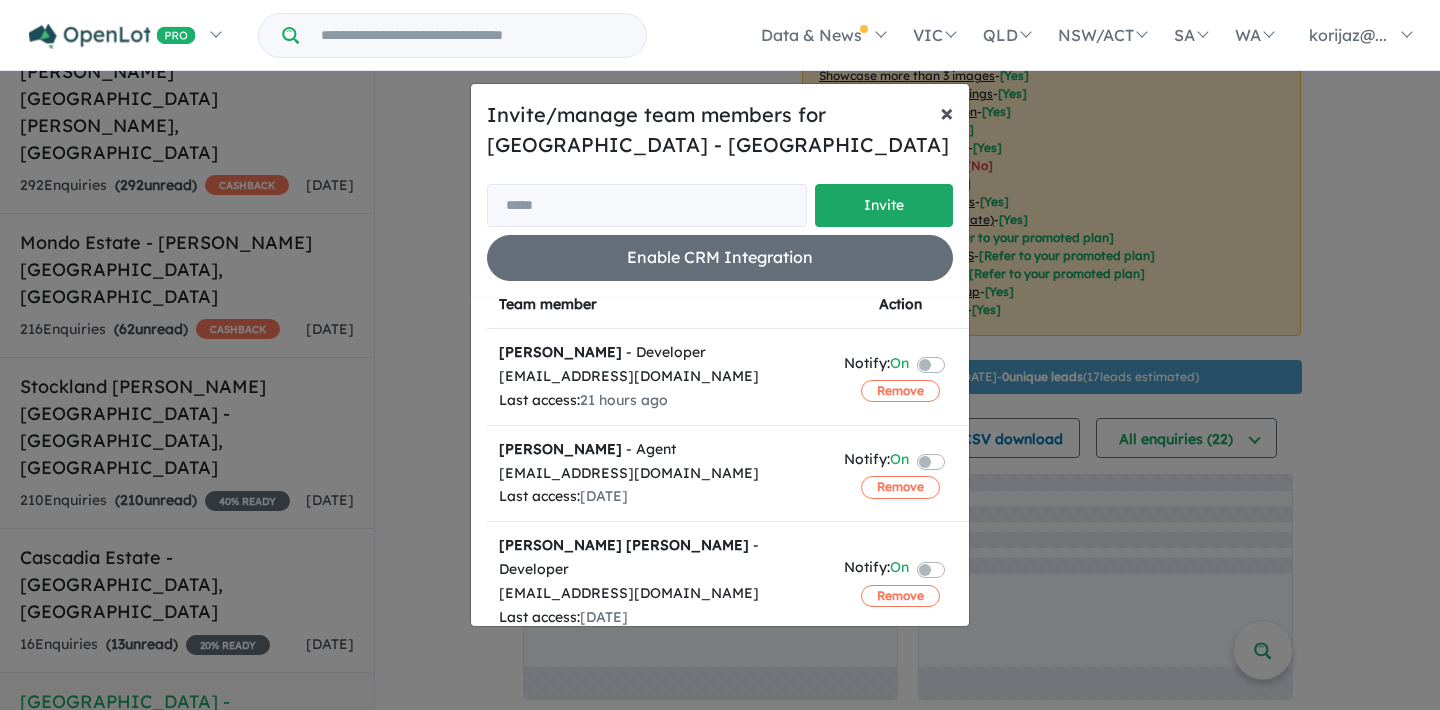 click on "×" at bounding box center [947, 112] 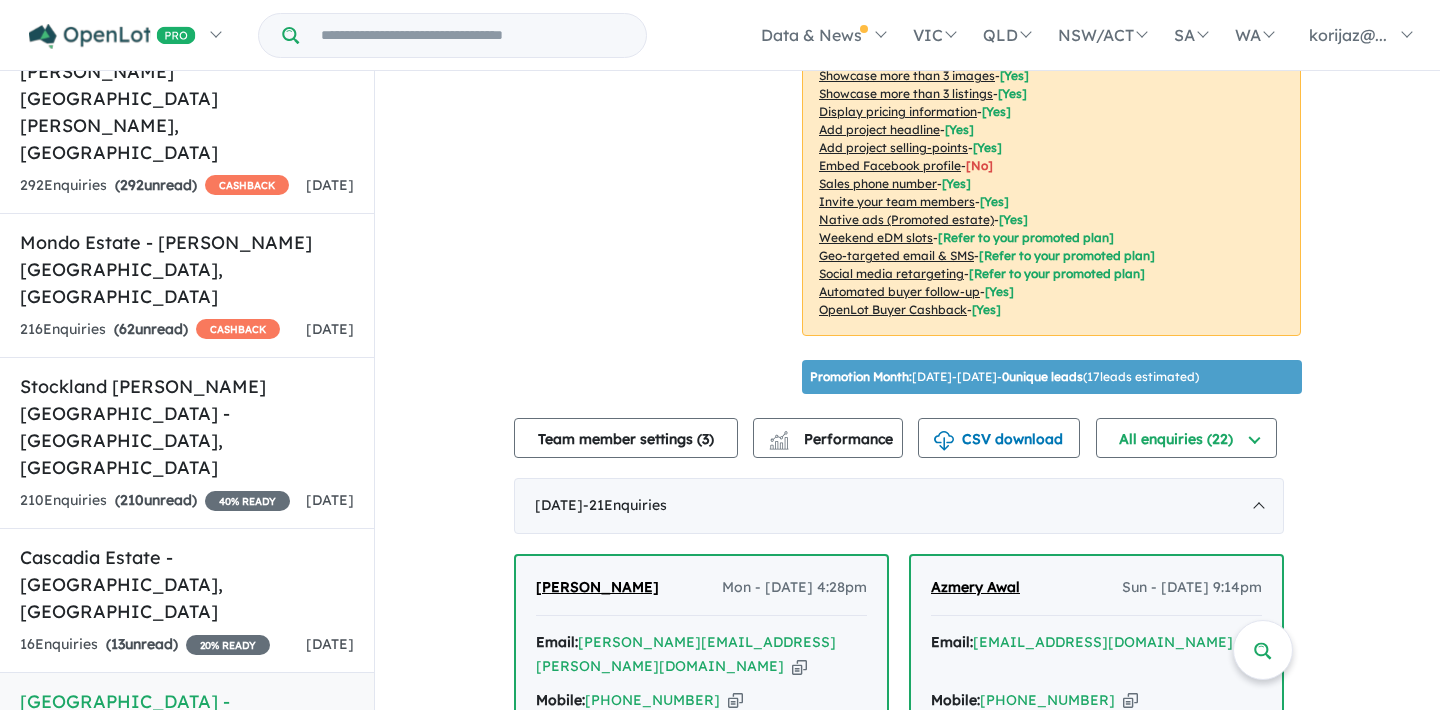 click on "167  Enquir ies ( 141  unread) CASHBACK" at bounding box center (153, 986) 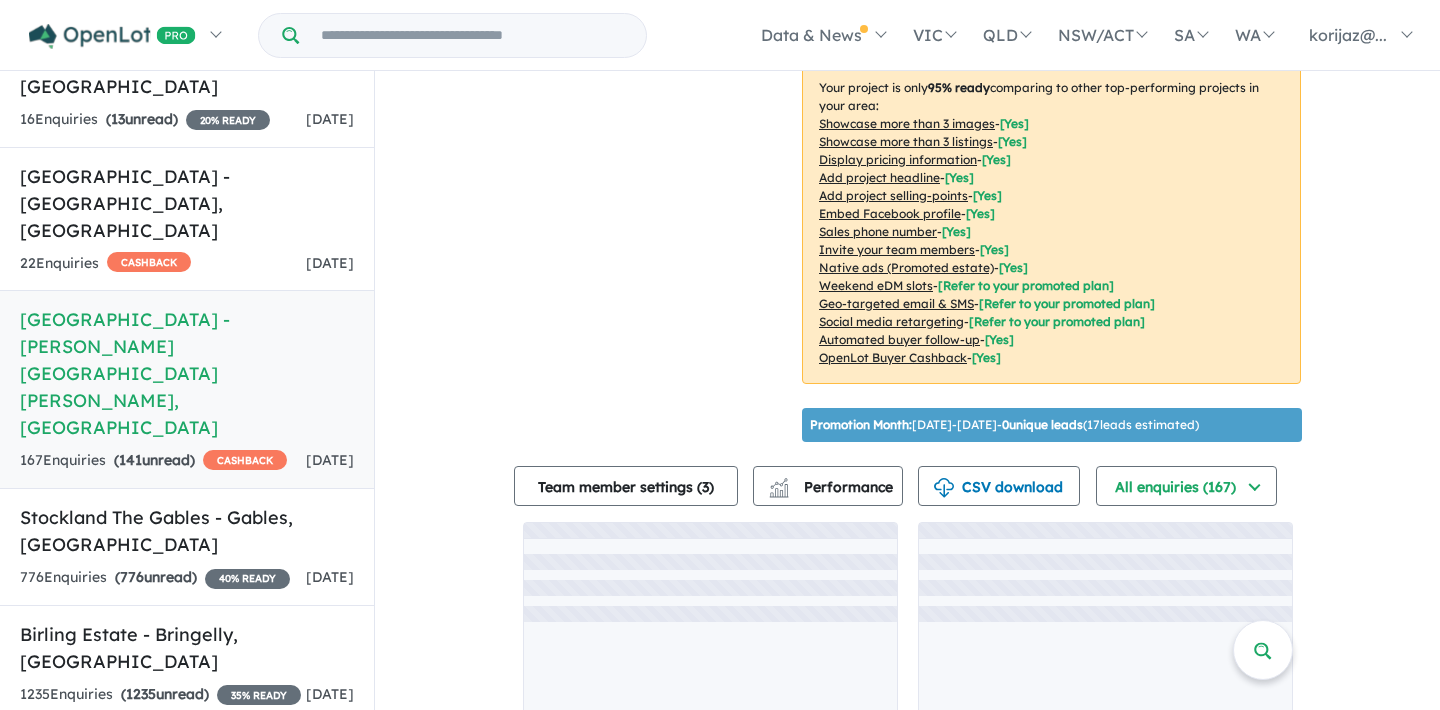 scroll, scrollTop: 2031, scrollLeft: 0, axis: vertical 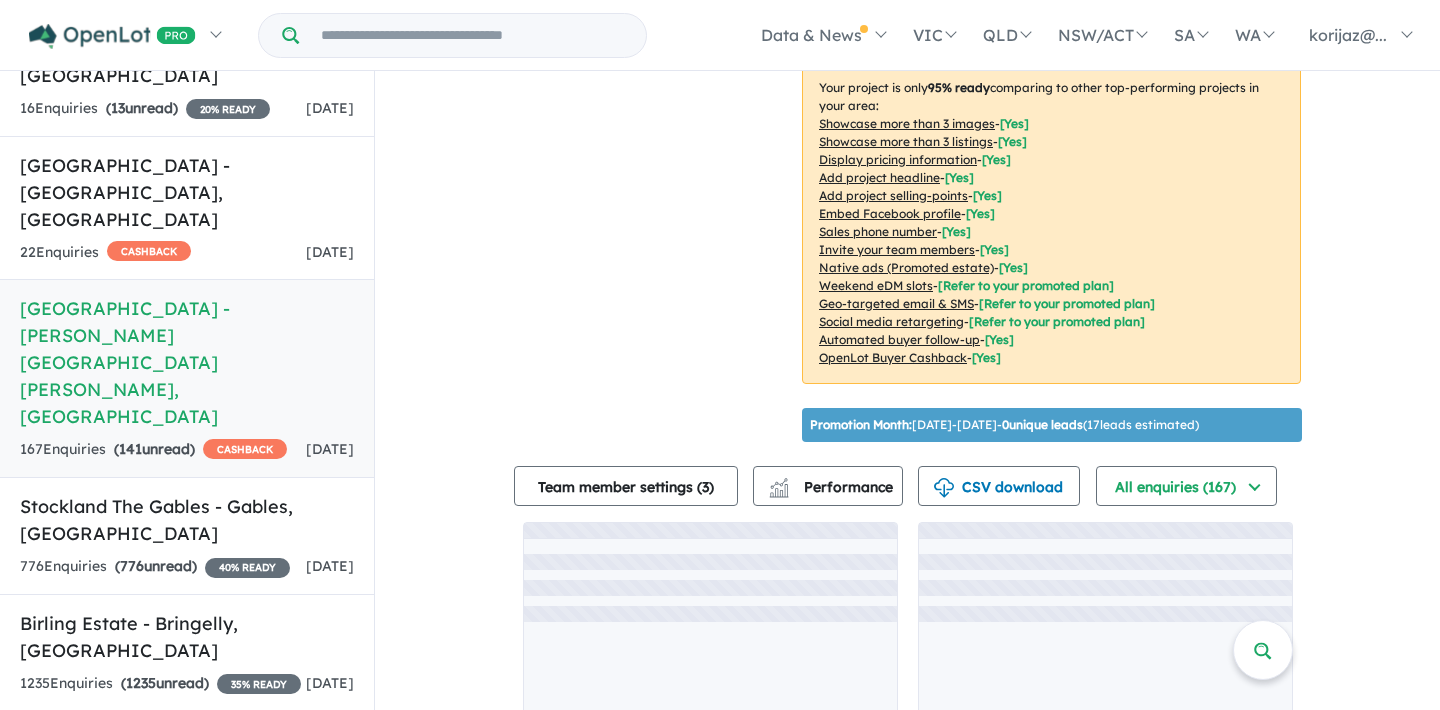 click on "Caddens Hill Quarter Estate - Caddens , NSW" at bounding box center (187, 767) 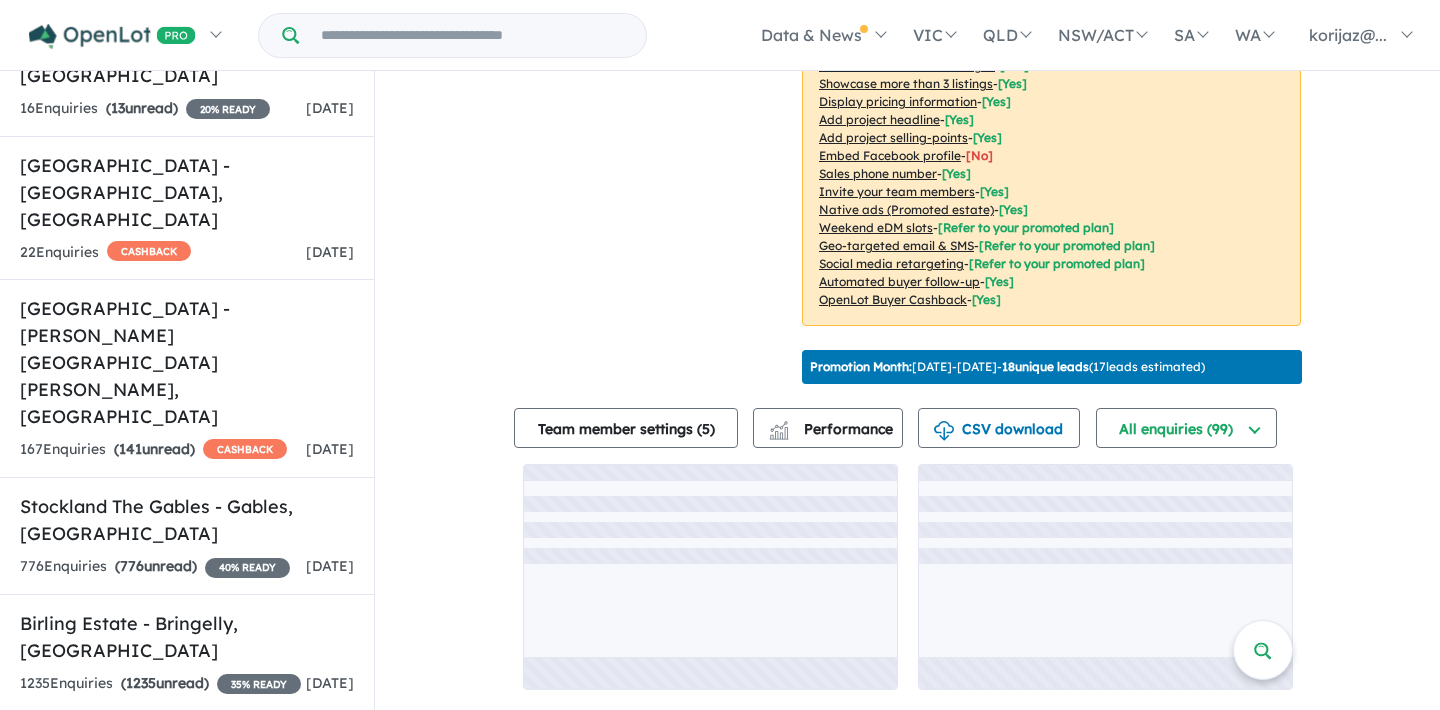 scroll, scrollTop: 437, scrollLeft: 0, axis: vertical 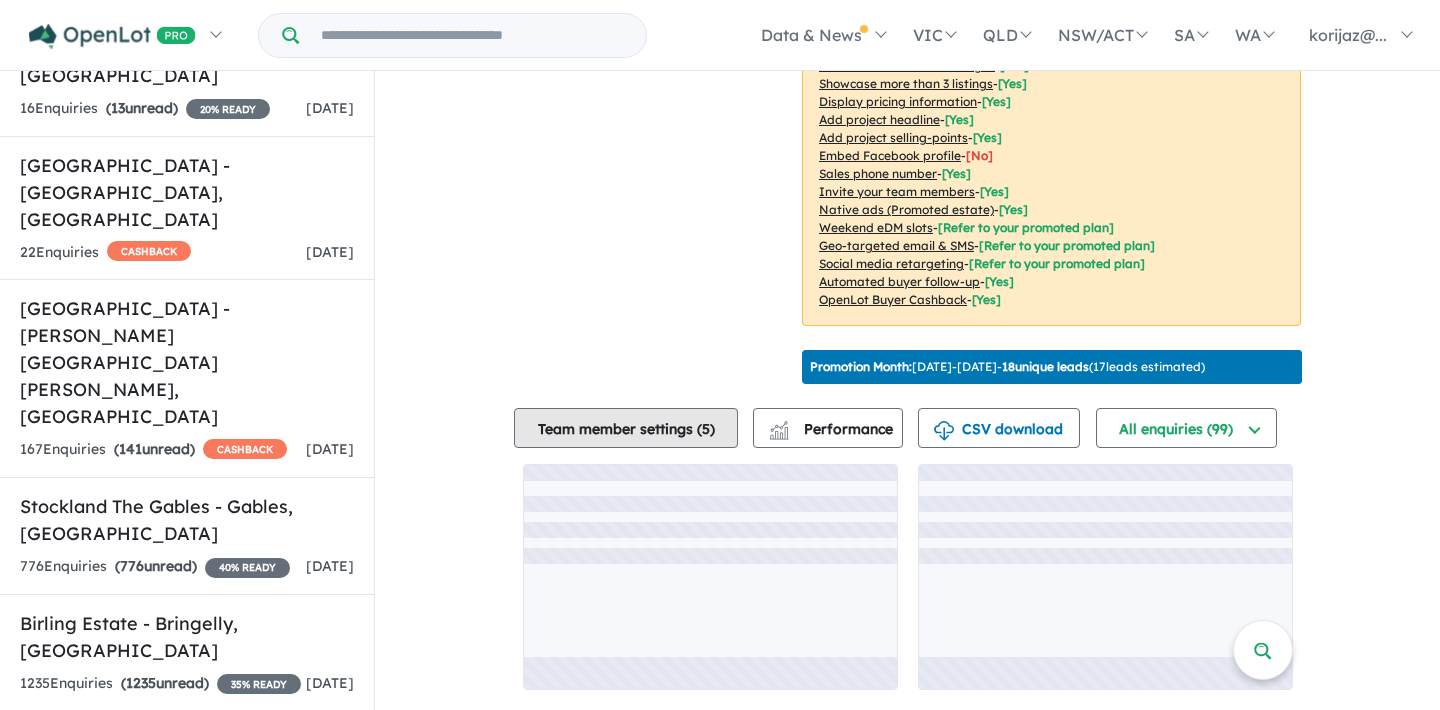 click on "Team member settings ( 5 )" at bounding box center (626, 428) 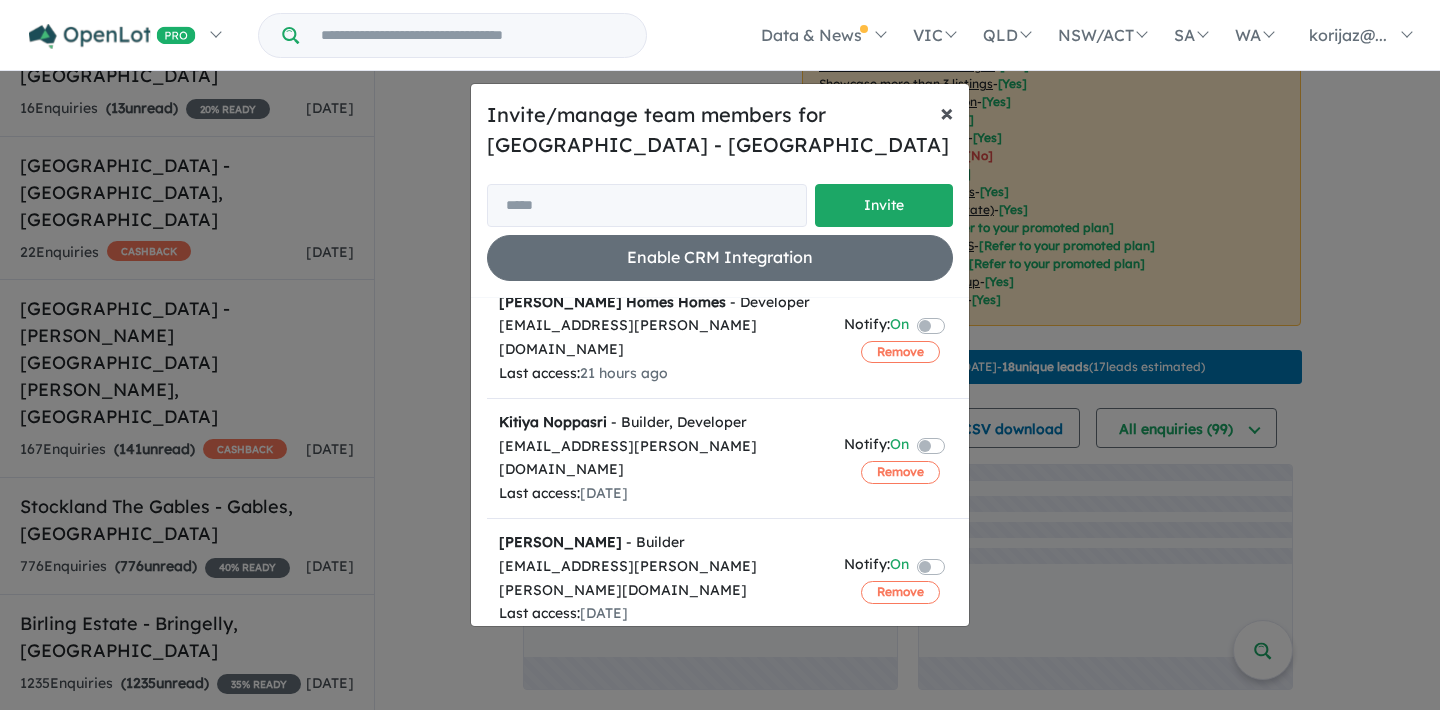 scroll, scrollTop: 188, scrollLeft: 0, axis: vertical 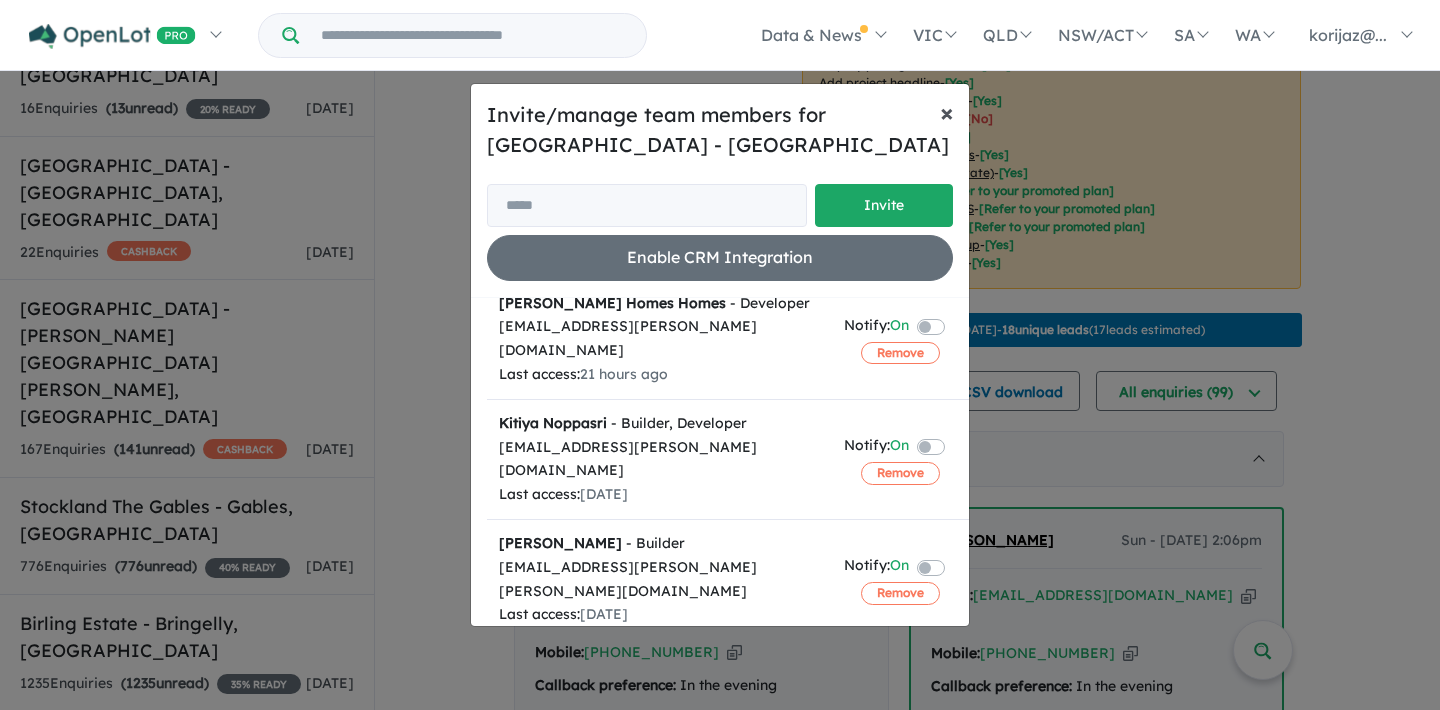 click on "× Close" at bounding box center [947, 112] 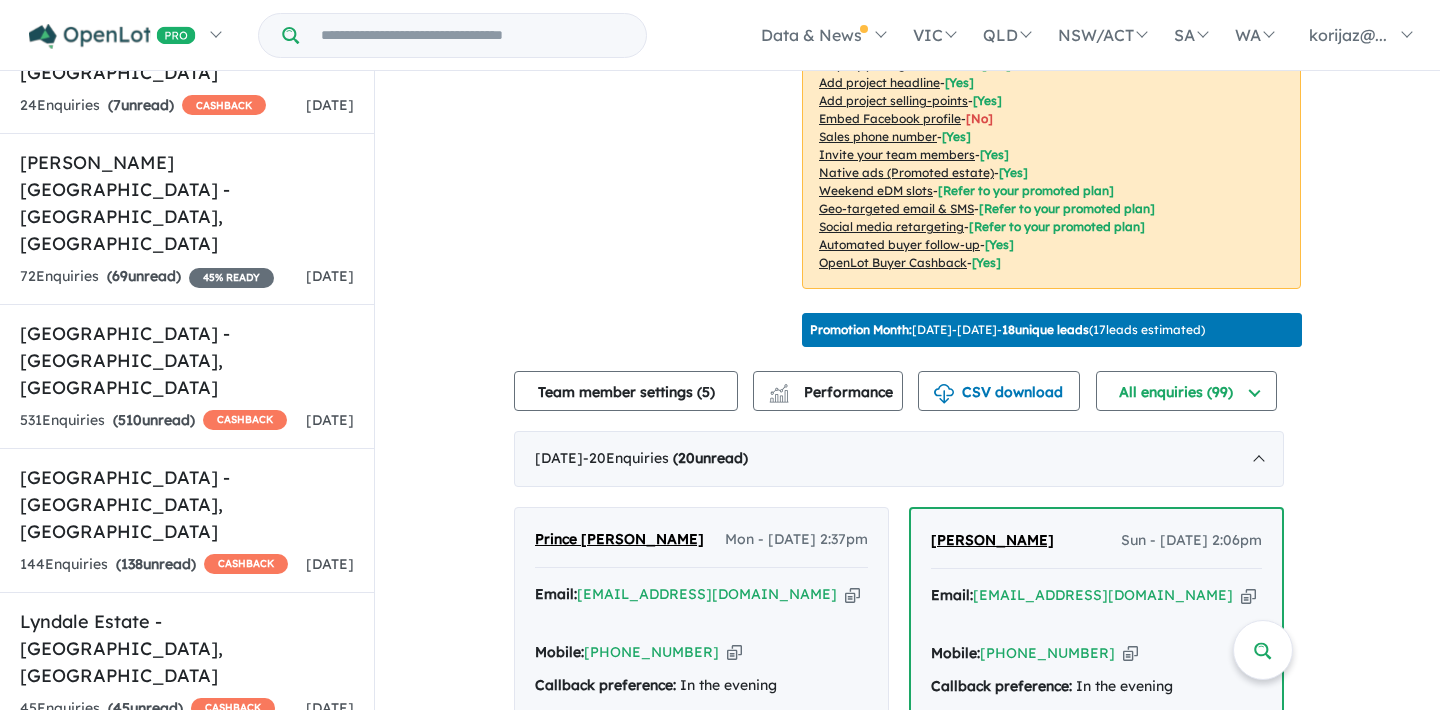 scroll, scrollTop: 3680, scrollLeft: 0, axis: vertical 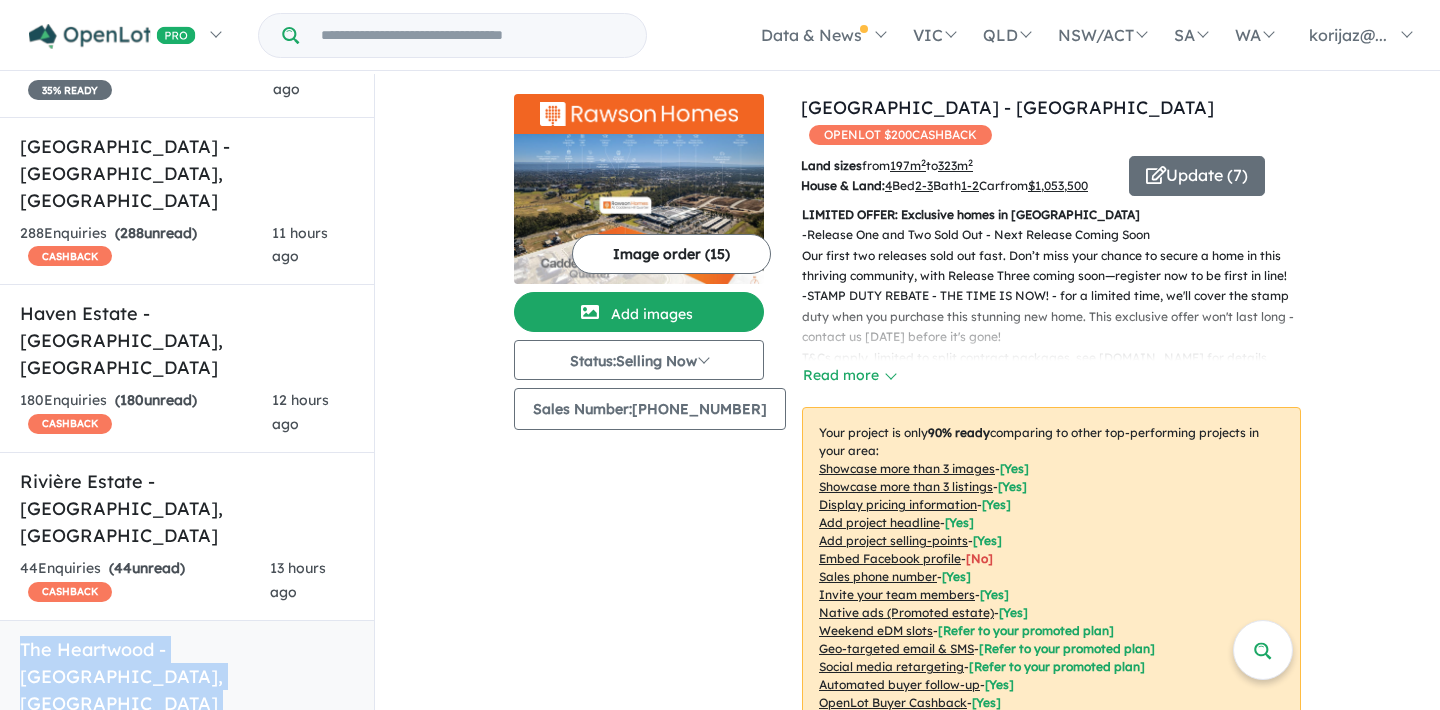 click on "The Heartwood - Cleveland , NSW" at bounding box center (187, 676) 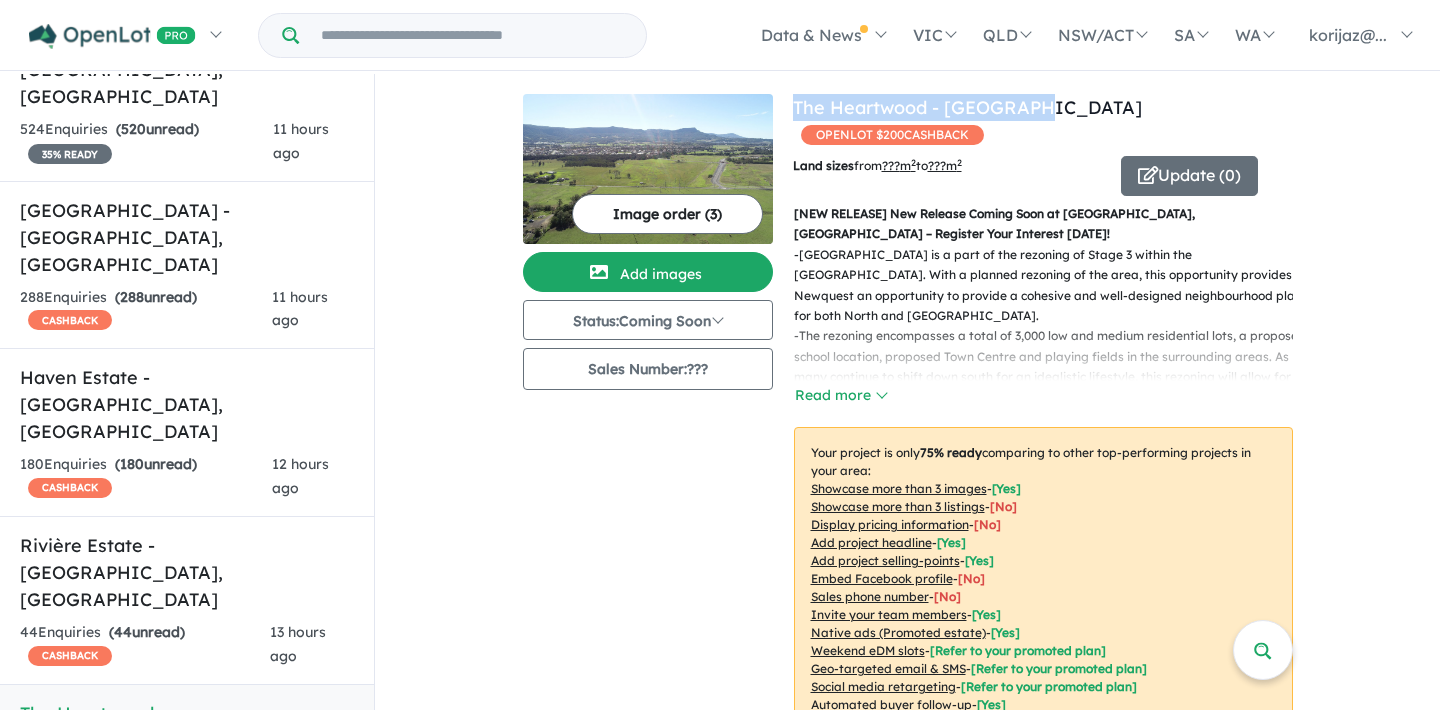 scroll, scrollTop: 566, scrollLeft: 0, axis: vertical 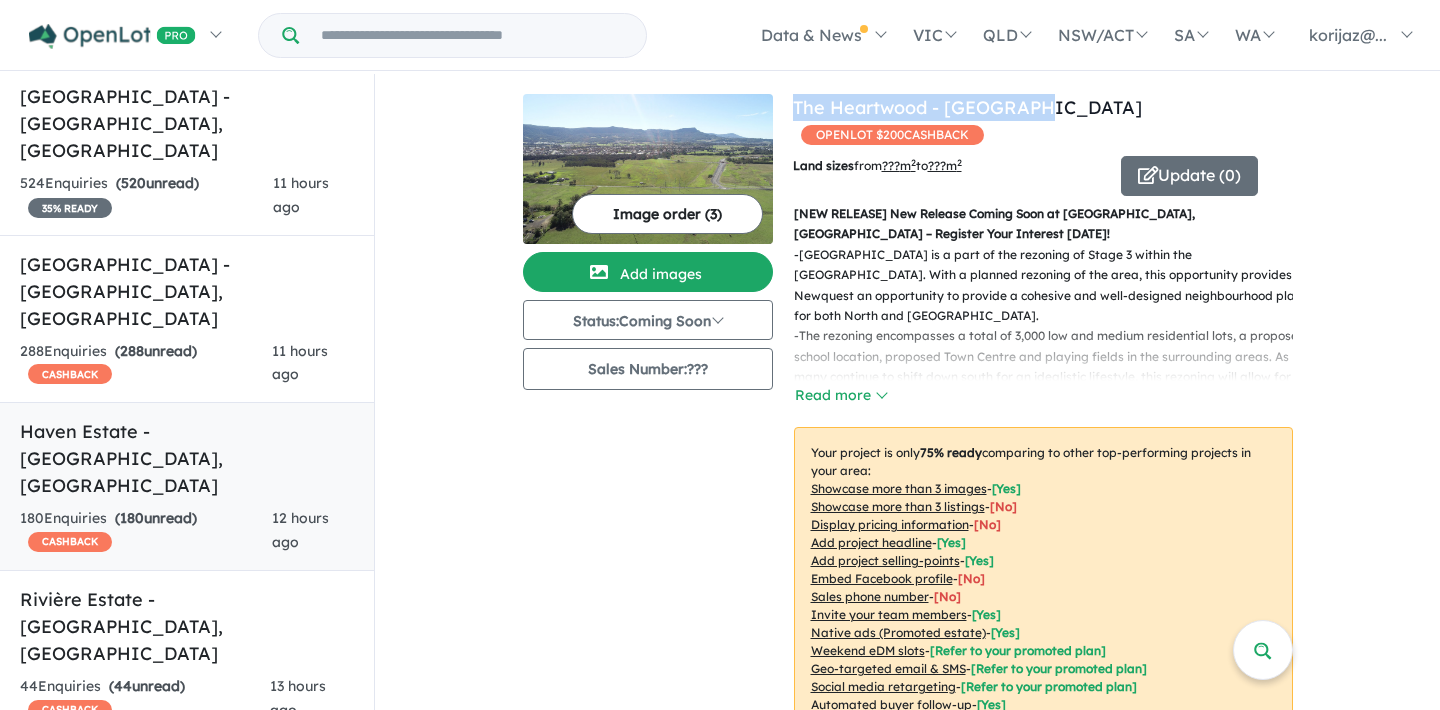 click on "Haven Estate - Cambewarra , NSW" at bounding box center [187, 458] 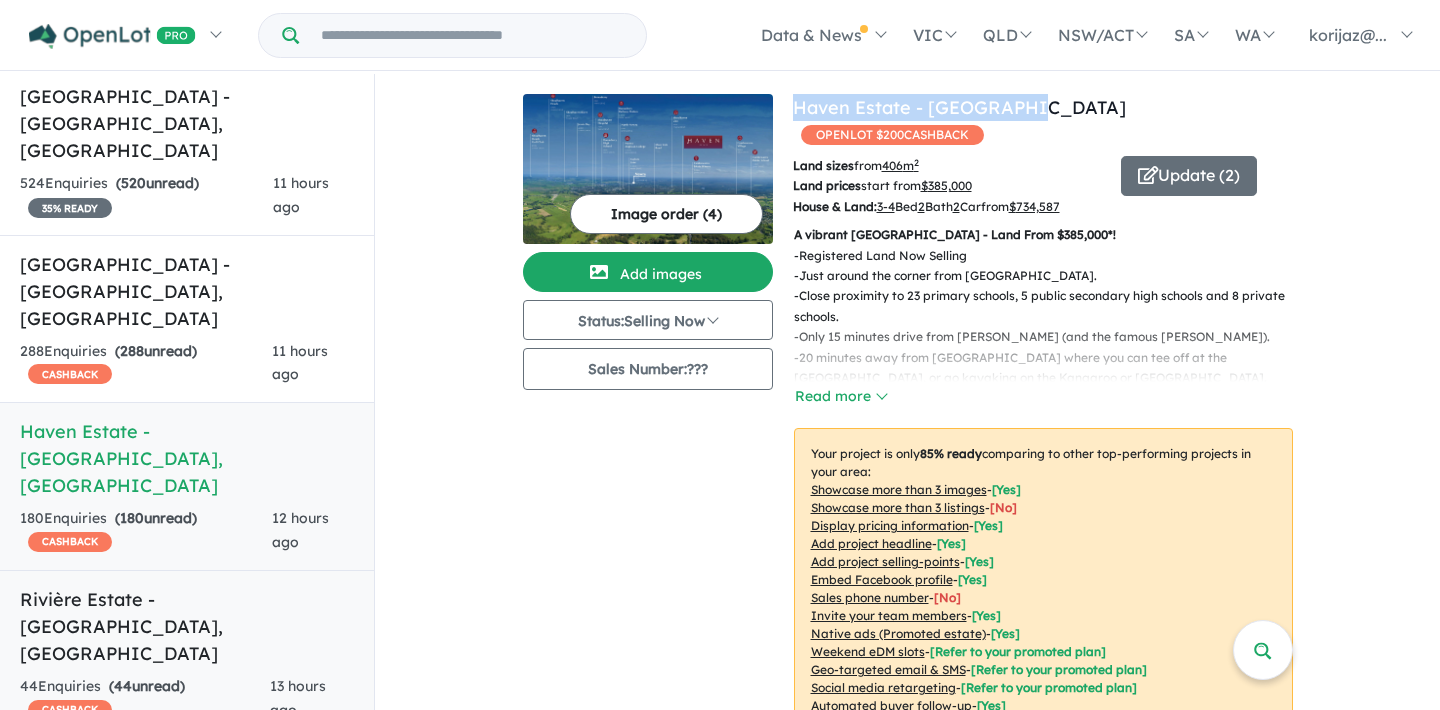 click on "Rivière Estate - Pitt Town , NSW" at bounding box center [187, 626] 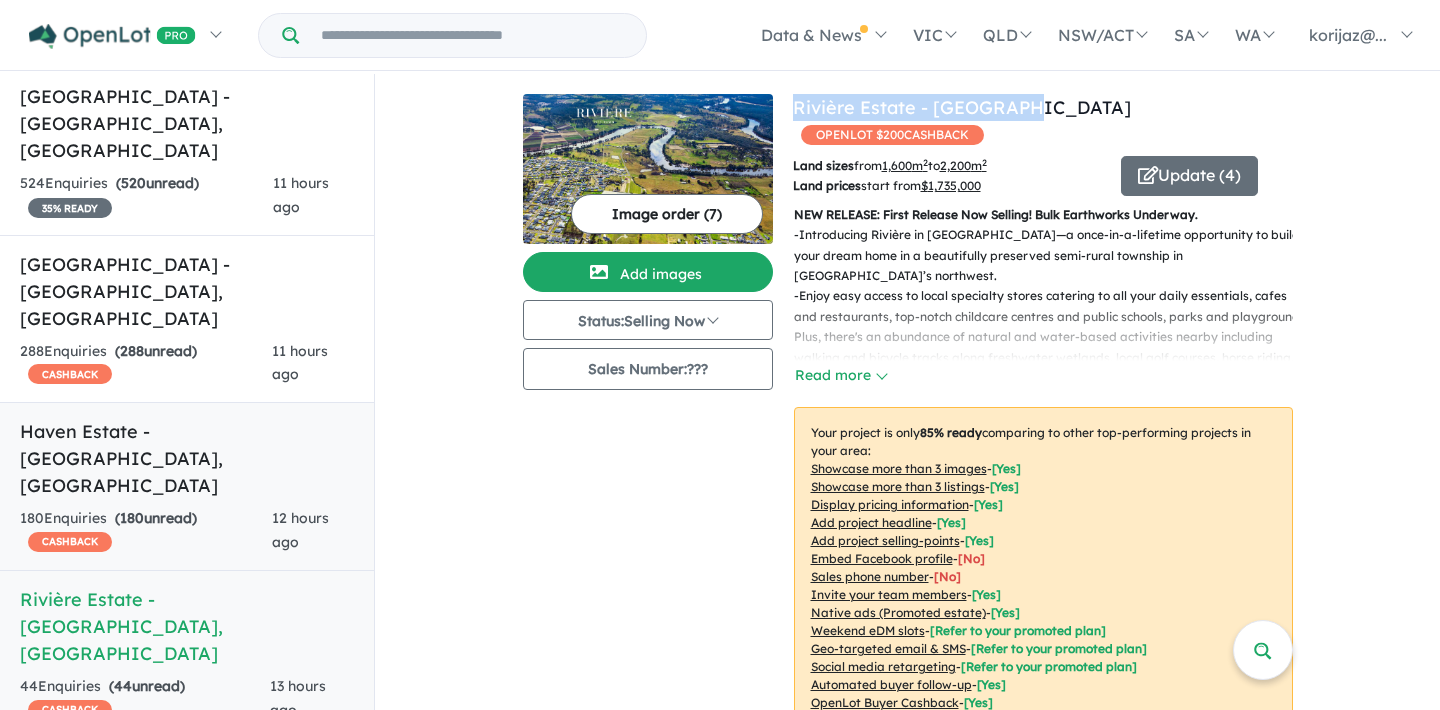 click on "Haven Estate - Cambewarra , NSW 180  Enquir ies ( 180  unread) CASHBACK 12 hours ago" at bounding box center (187, 486) 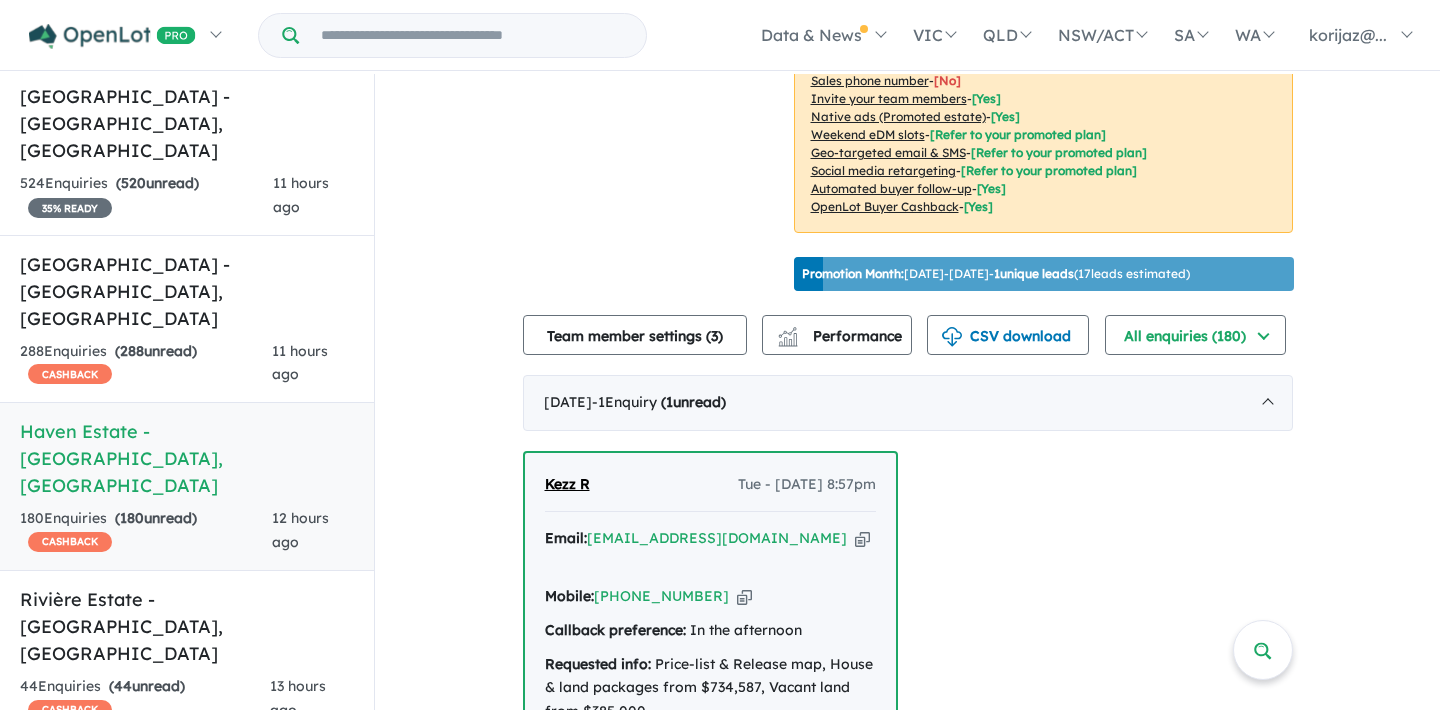 scroll, scrollTop: 527, scrollLeft: 0, axis: vertical 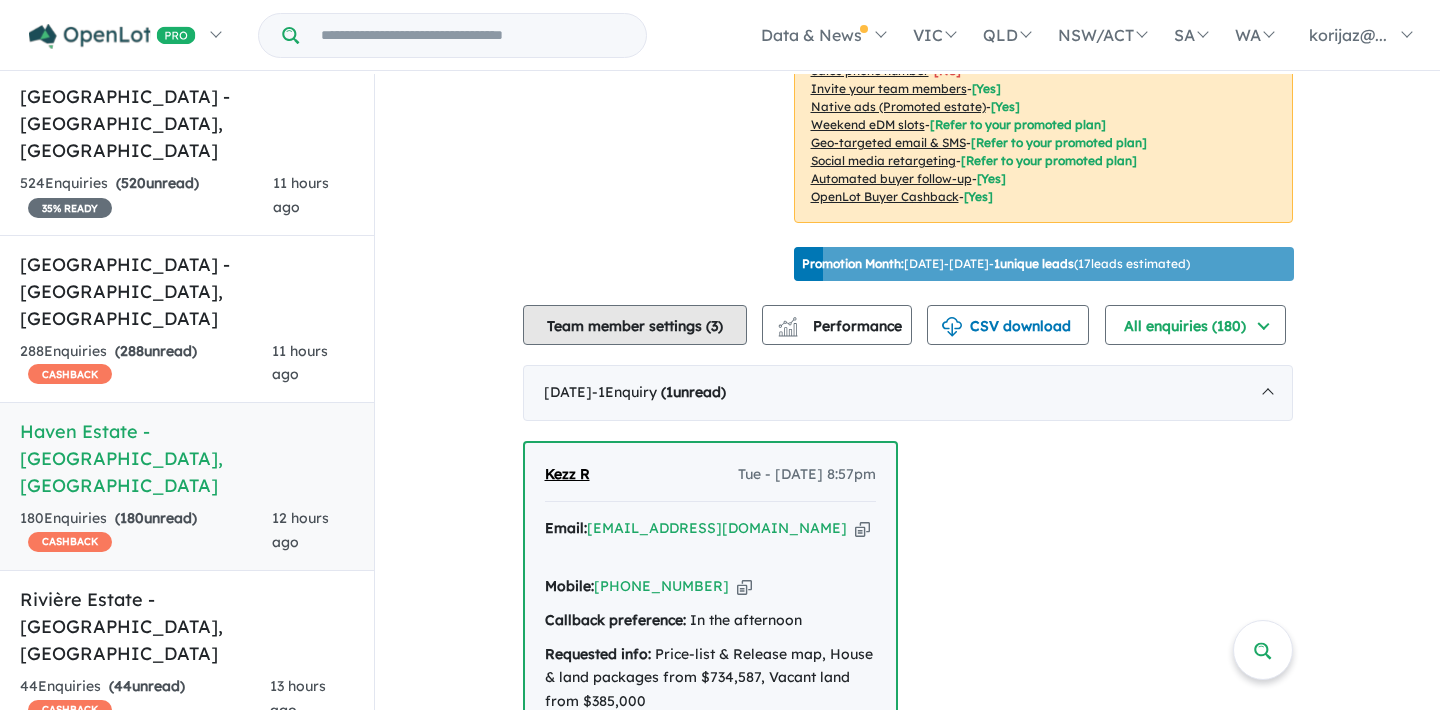 click on "Team member settings ( 3 )" at bounding box center [635, 325] 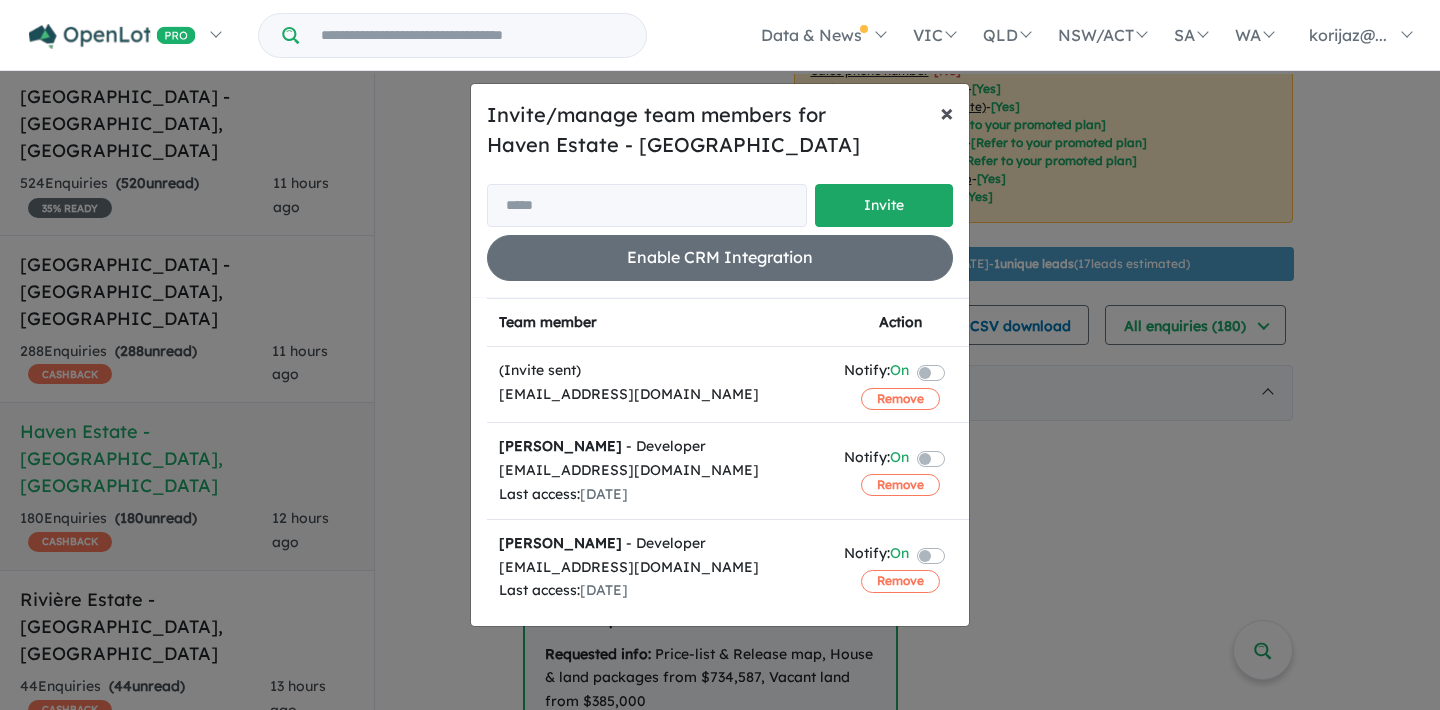 click on "×" at bounding box center (947, 112) 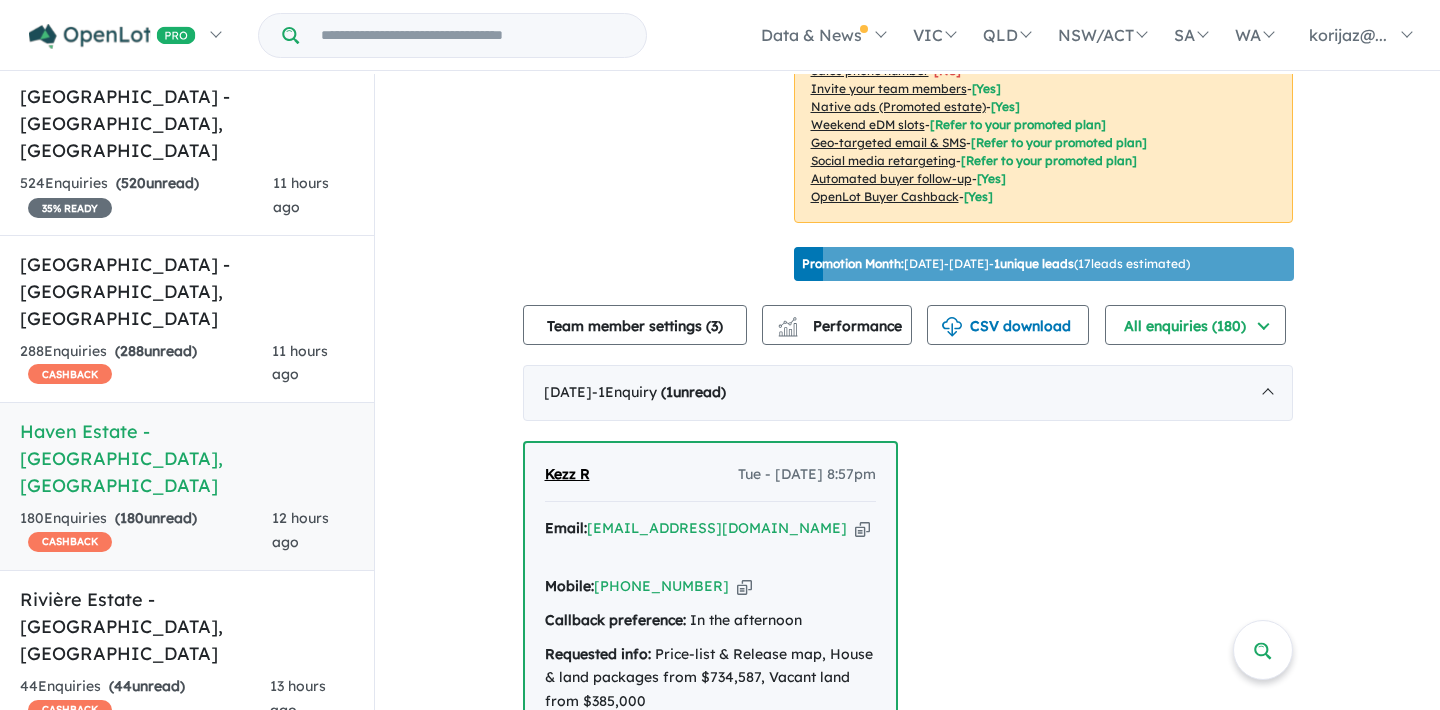 click on "The Heartwood - Cleveland , NSW" at bounding box center [187, 794] 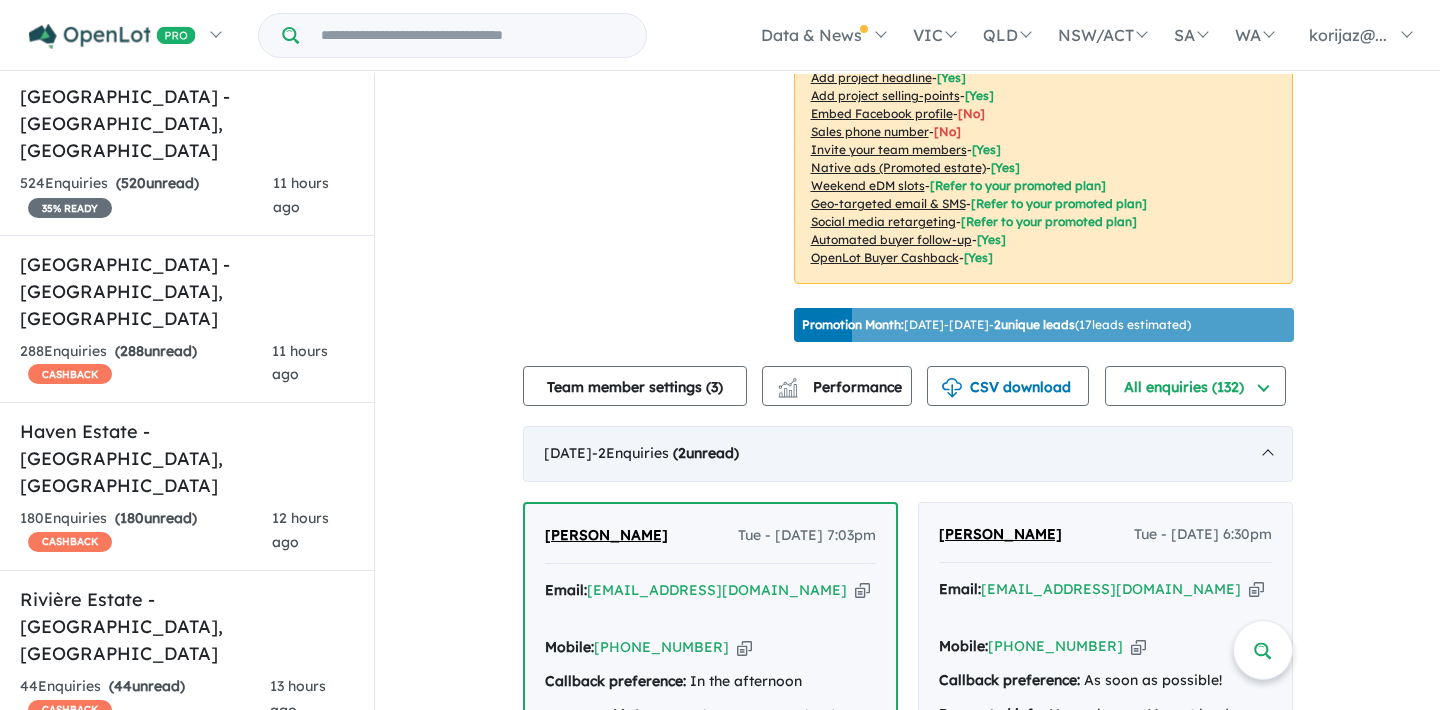 scroll, scrollTop: 477, scrollLeft: 0, axis: vertical 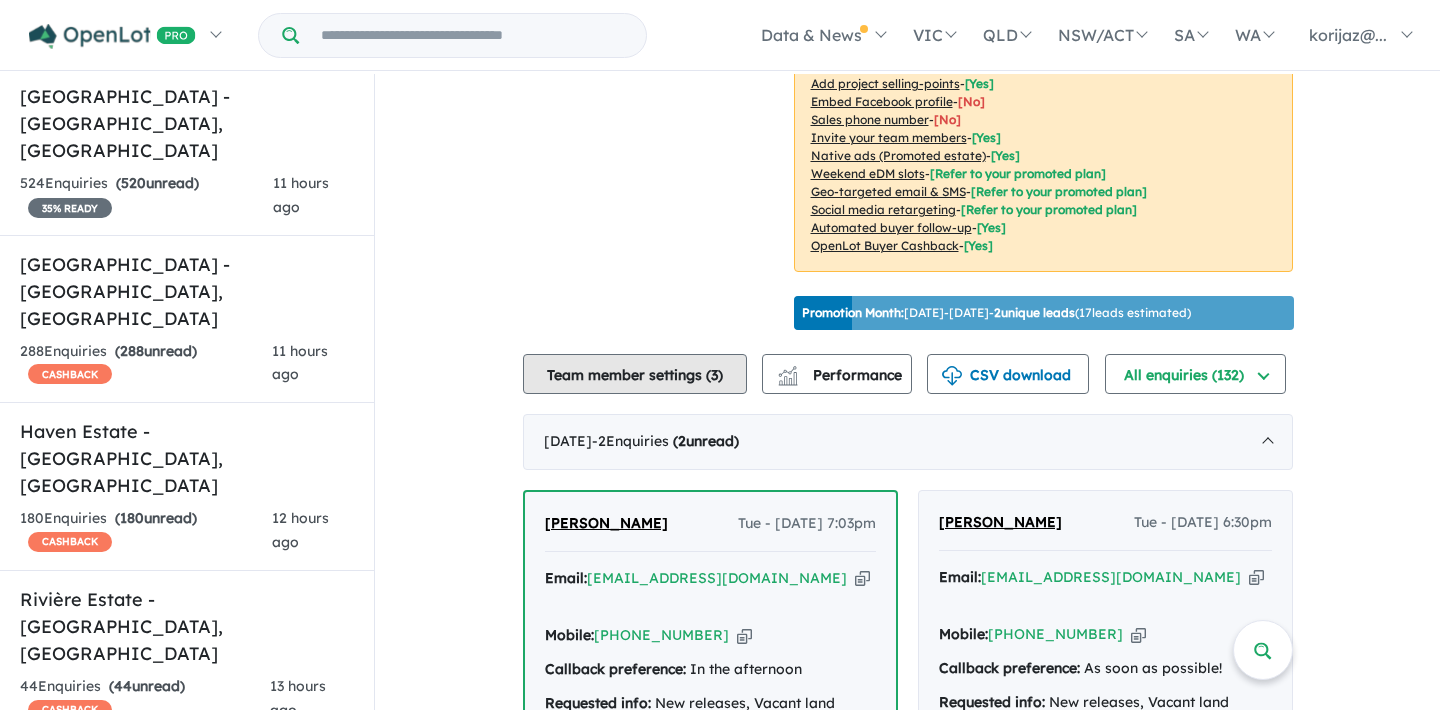 click on "Team member settings ( 3 )" at bounding box center (635, 374) 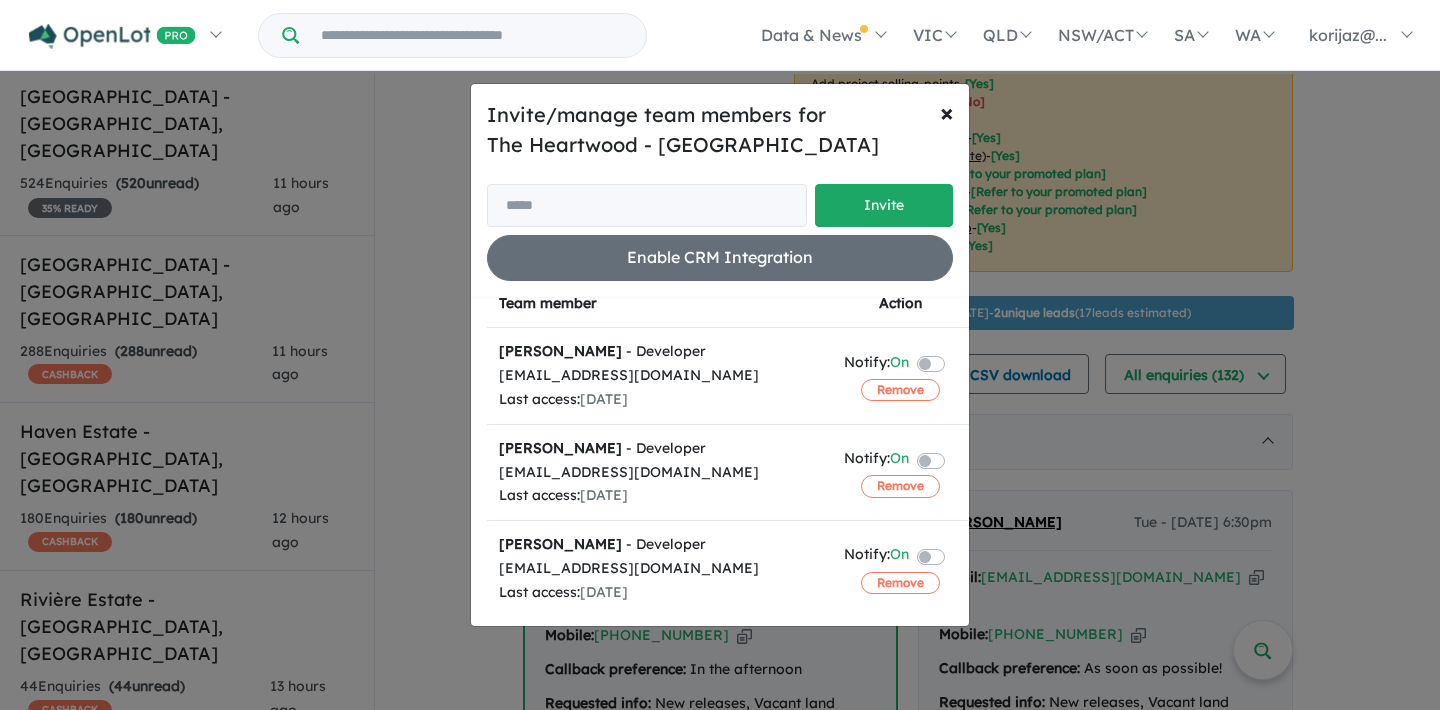 scroll, scrollTop: 18, scrollLeft: 0, axis: vertical 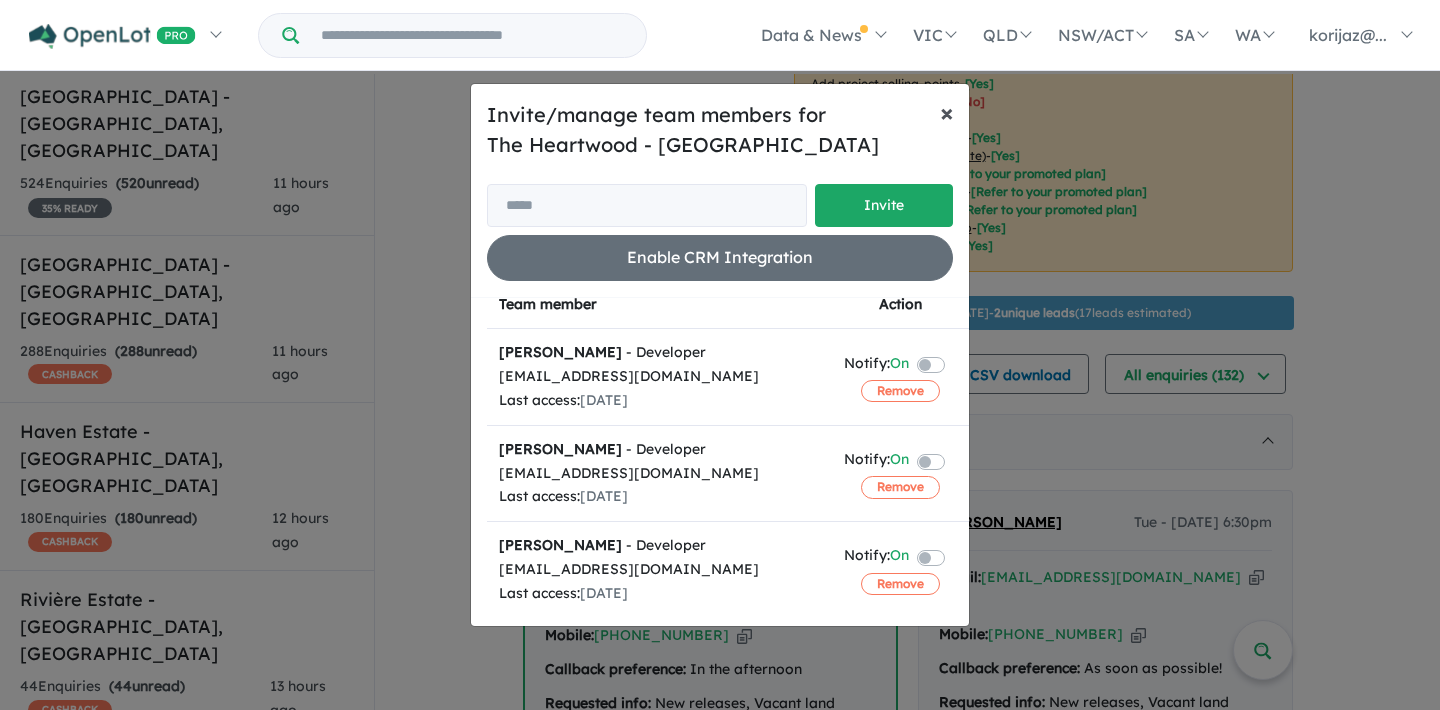 click on "×" at bounding box center [947, 112] 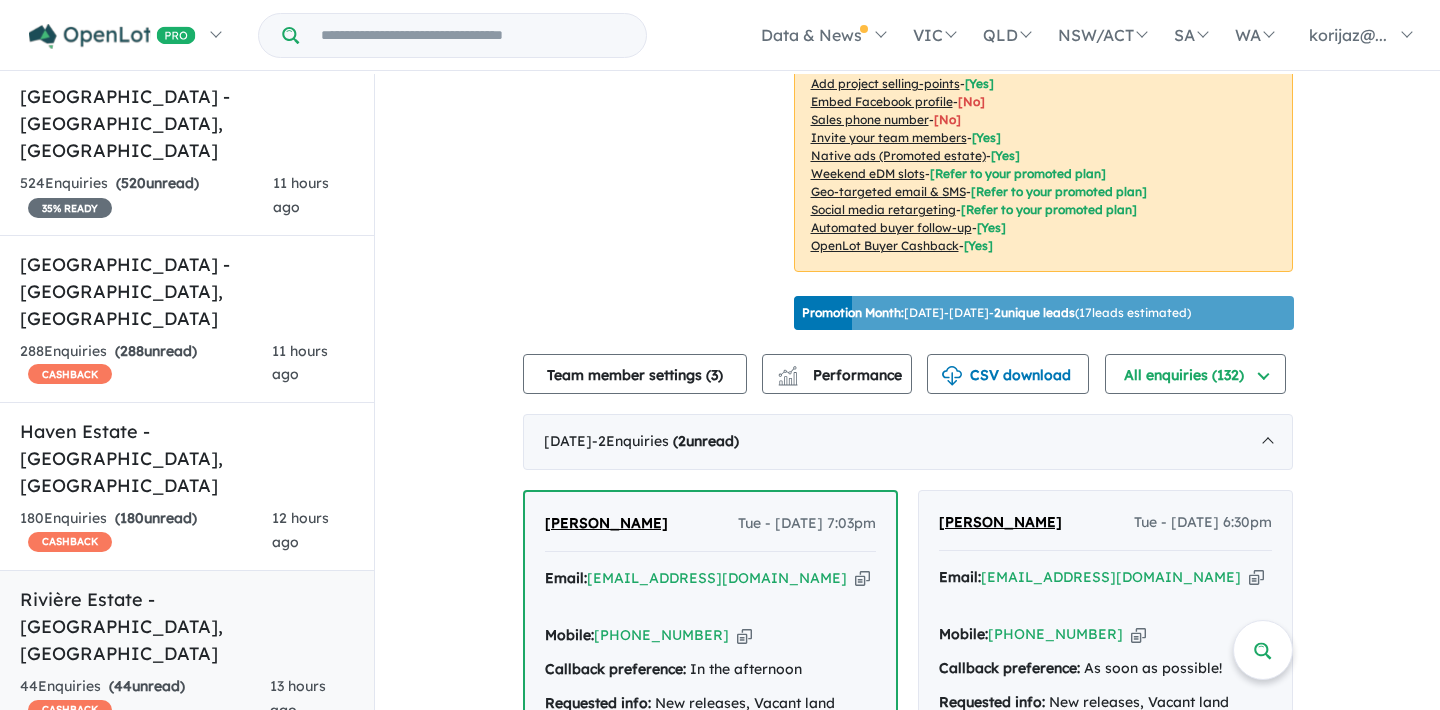 click on "Rivière Estate - Pitt Town , NSW" at bounding box center [187, 626] 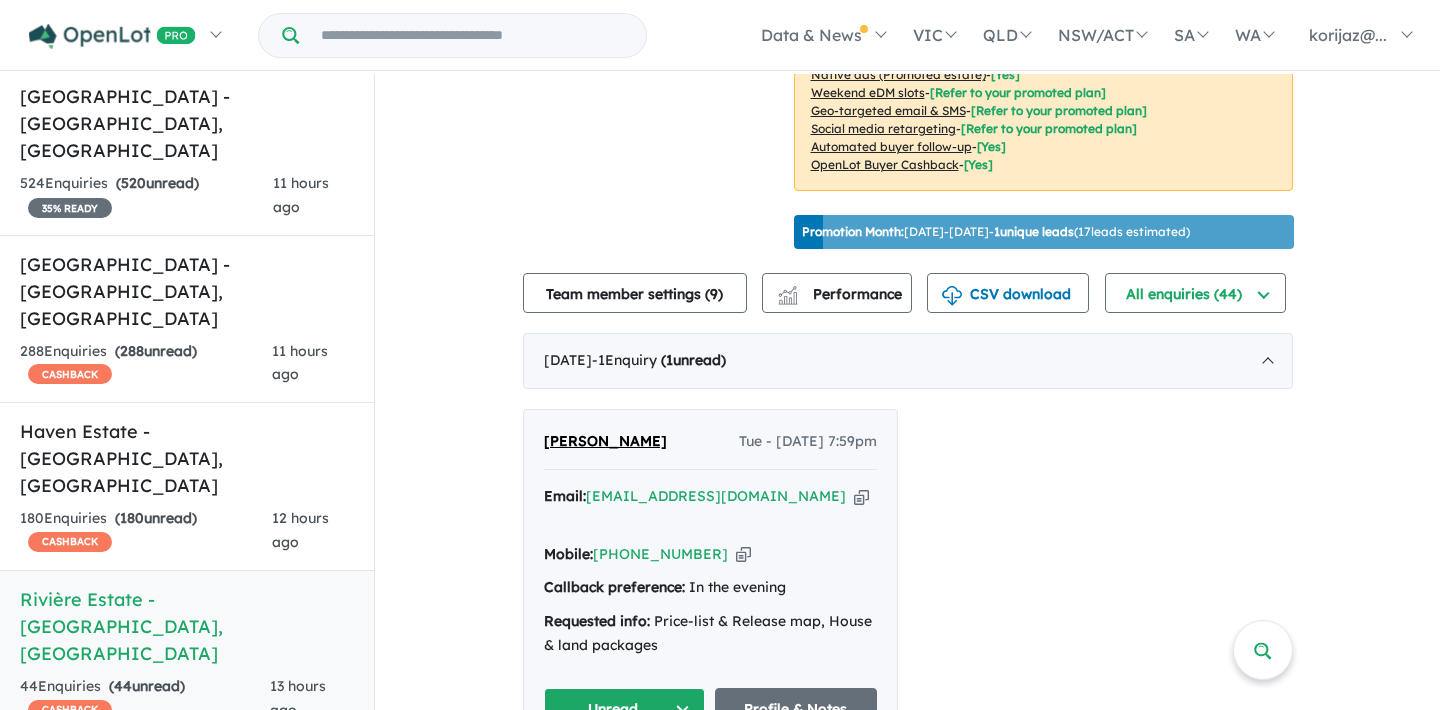 scroll, scrollTop: 559, scrollLeft: 0, axis: vertical 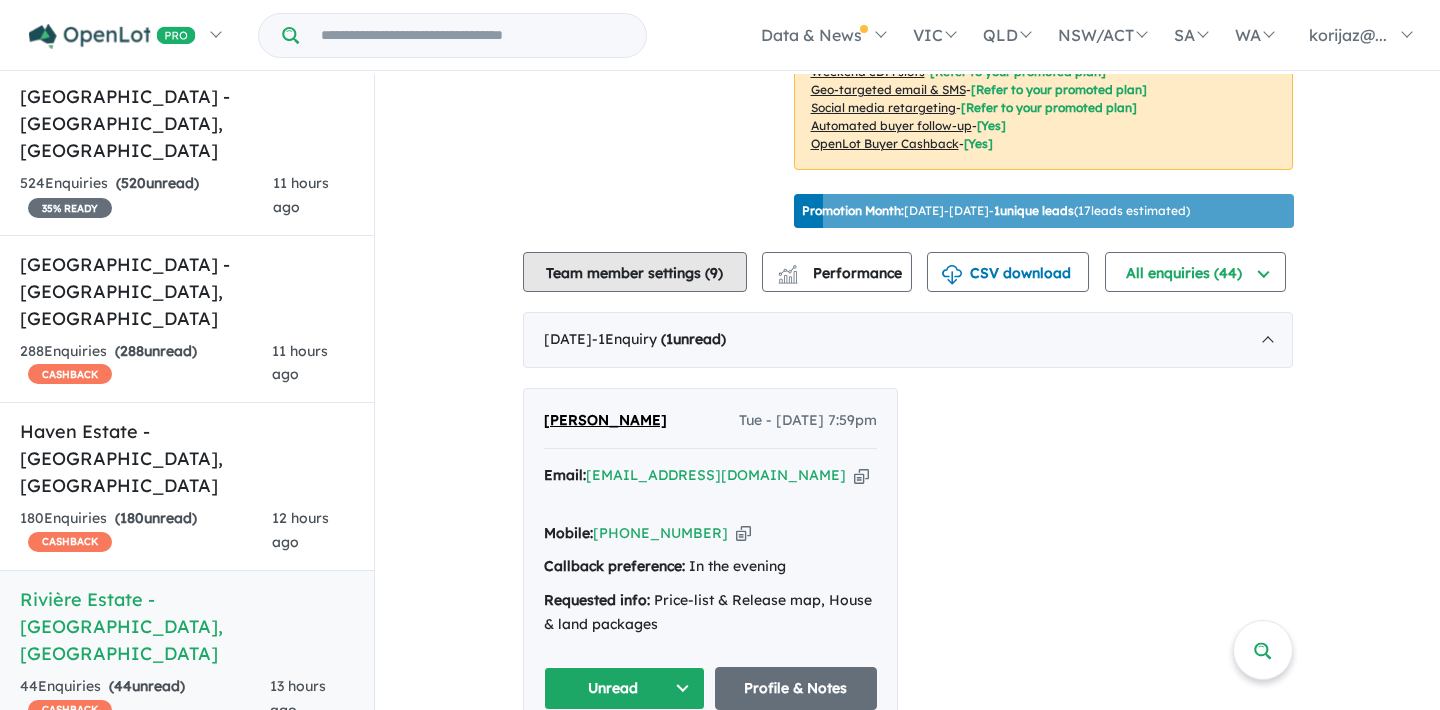 click on "Team member settings ( 9 )" at bounding box center [635, 272] 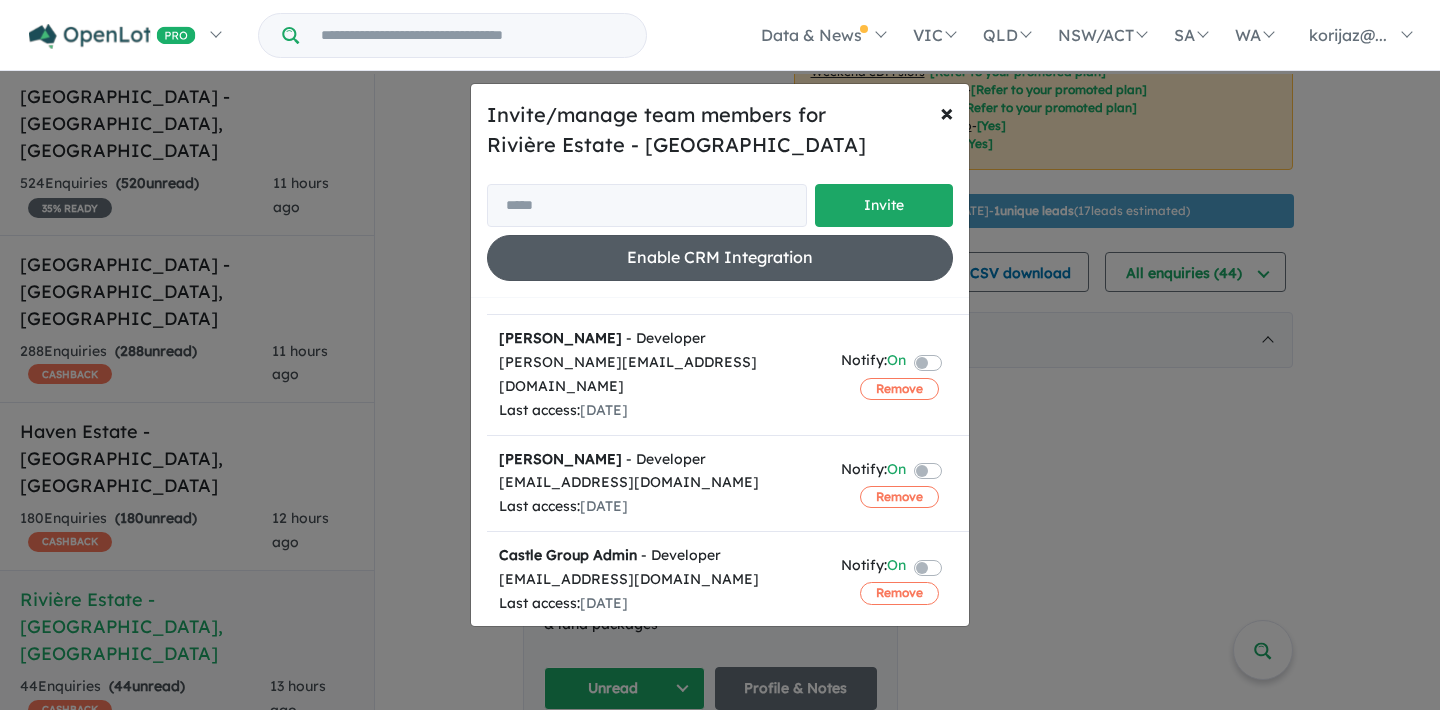 scroll, scrollTop: 564, scrollLeft: 0, axis: vertical 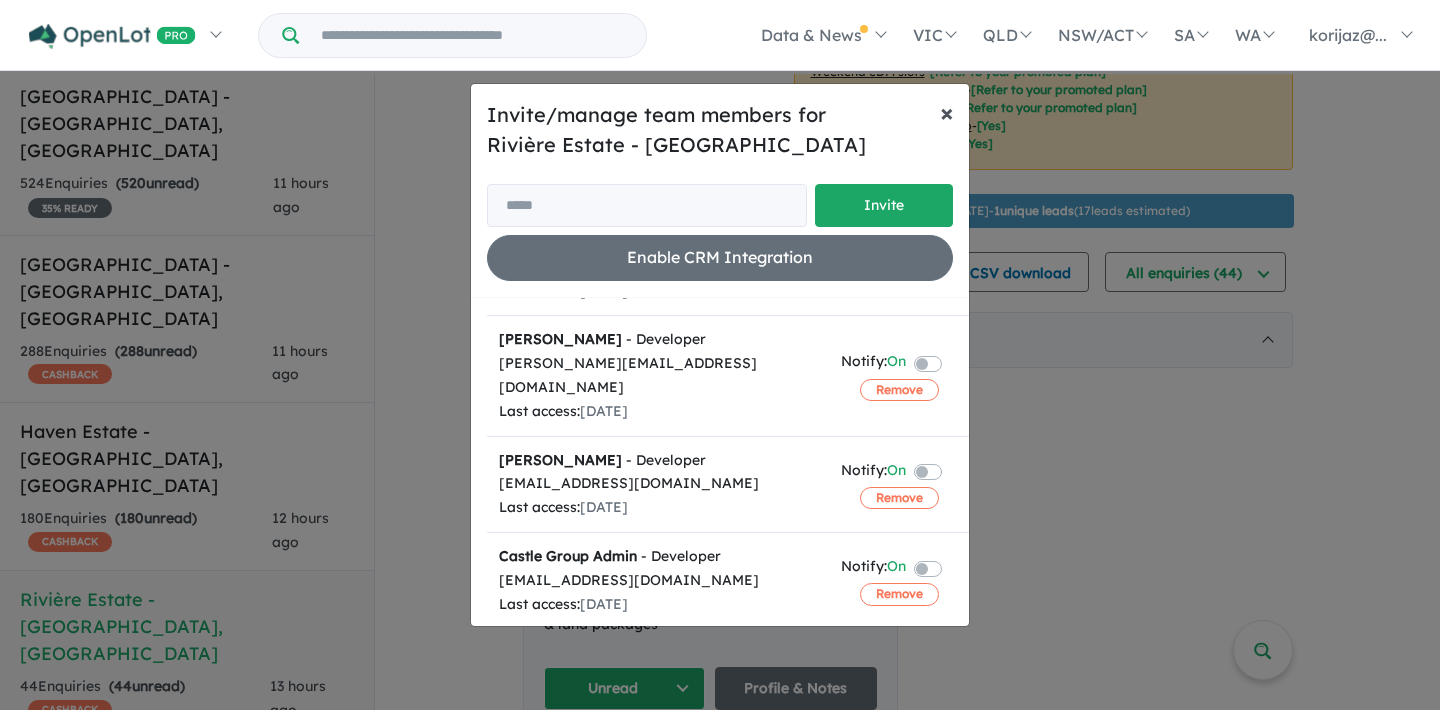 click on "×" at bounding box center (947, 112) 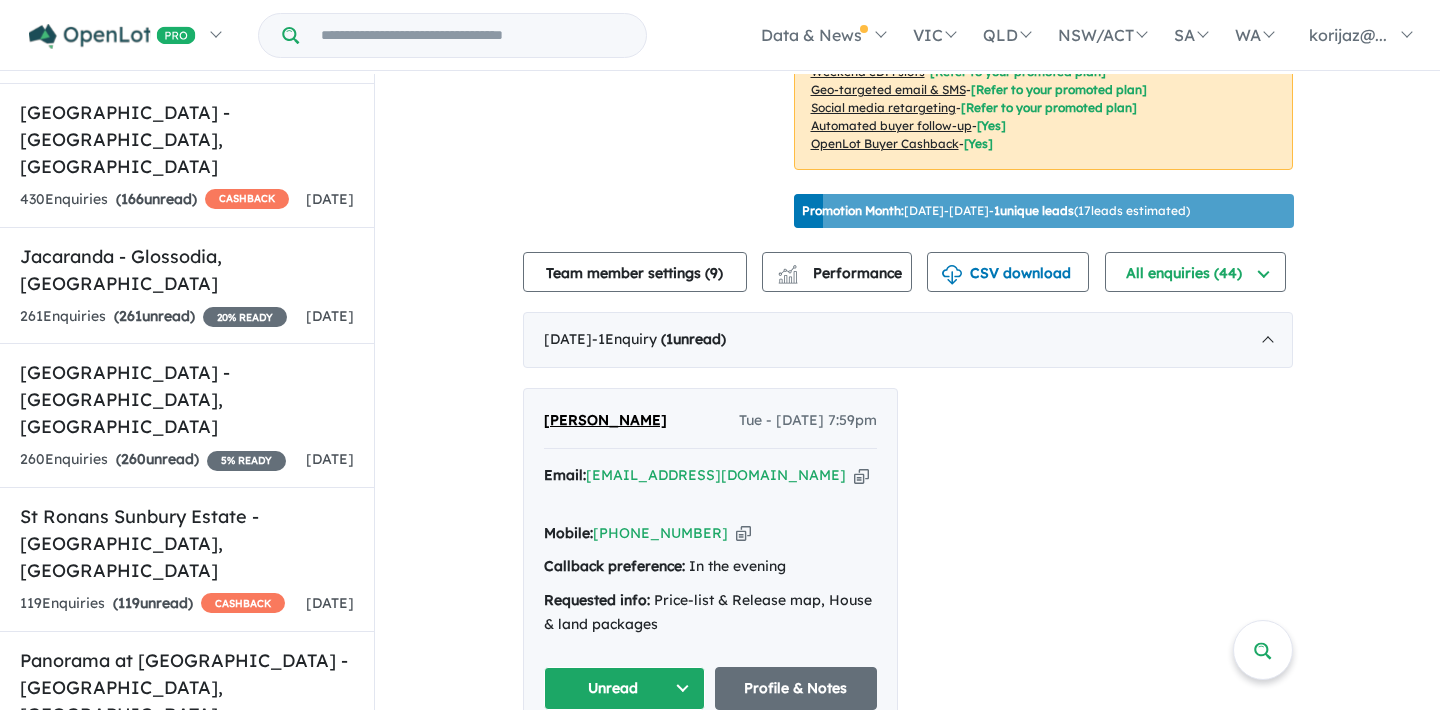 scroll, scrollTop: 3176, scrollLeft: 0, axis: vertical 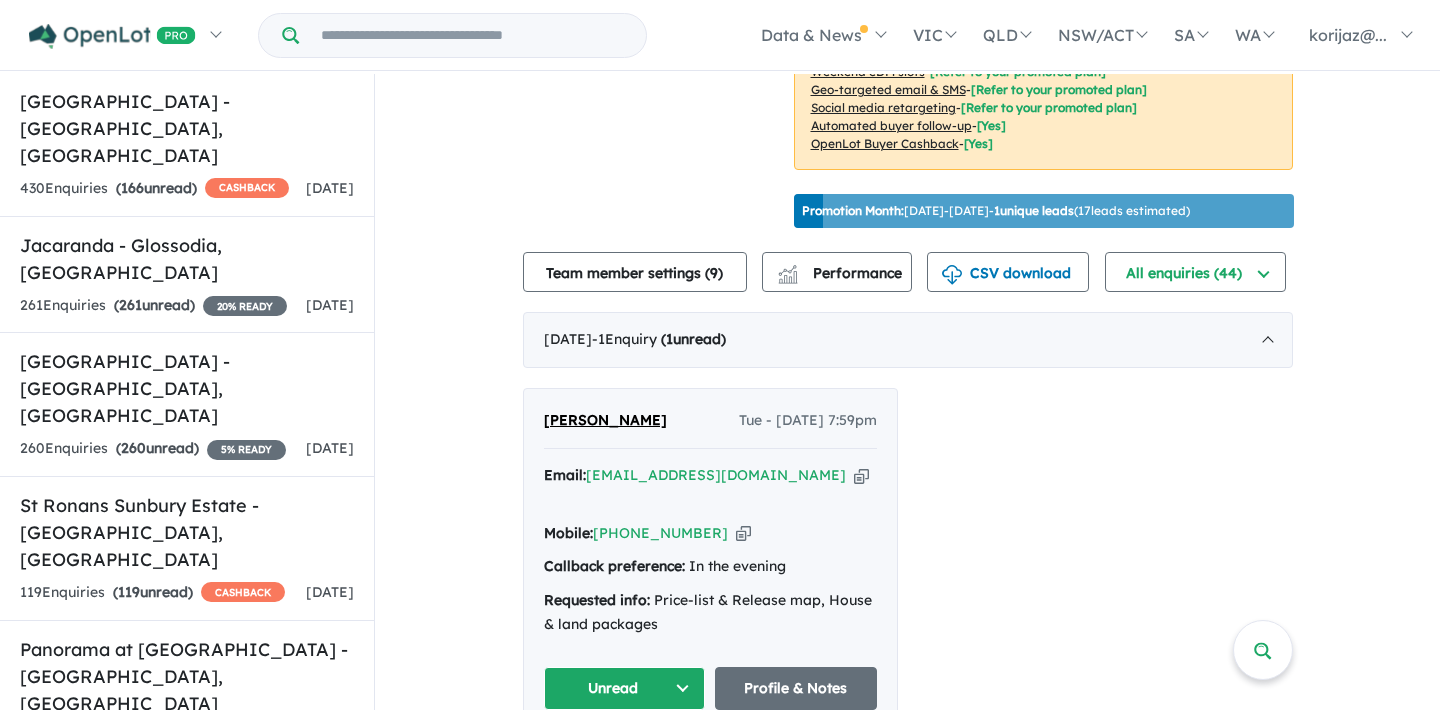 click on "Orchard Hills North Estate - Orchard Hills , NSW" at bounding box center (187, 1332) 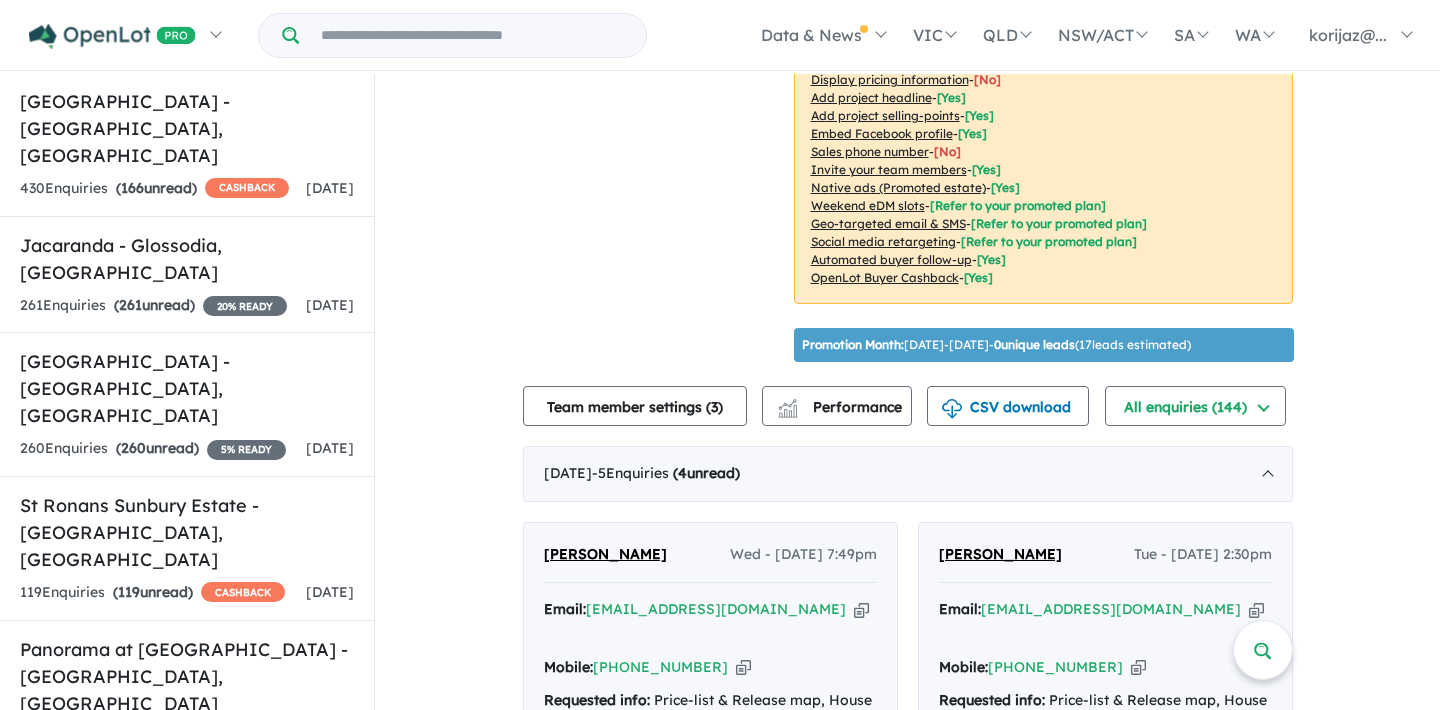 scroll, scrollTop: 429, scrollLeft: 0, axis: vertical 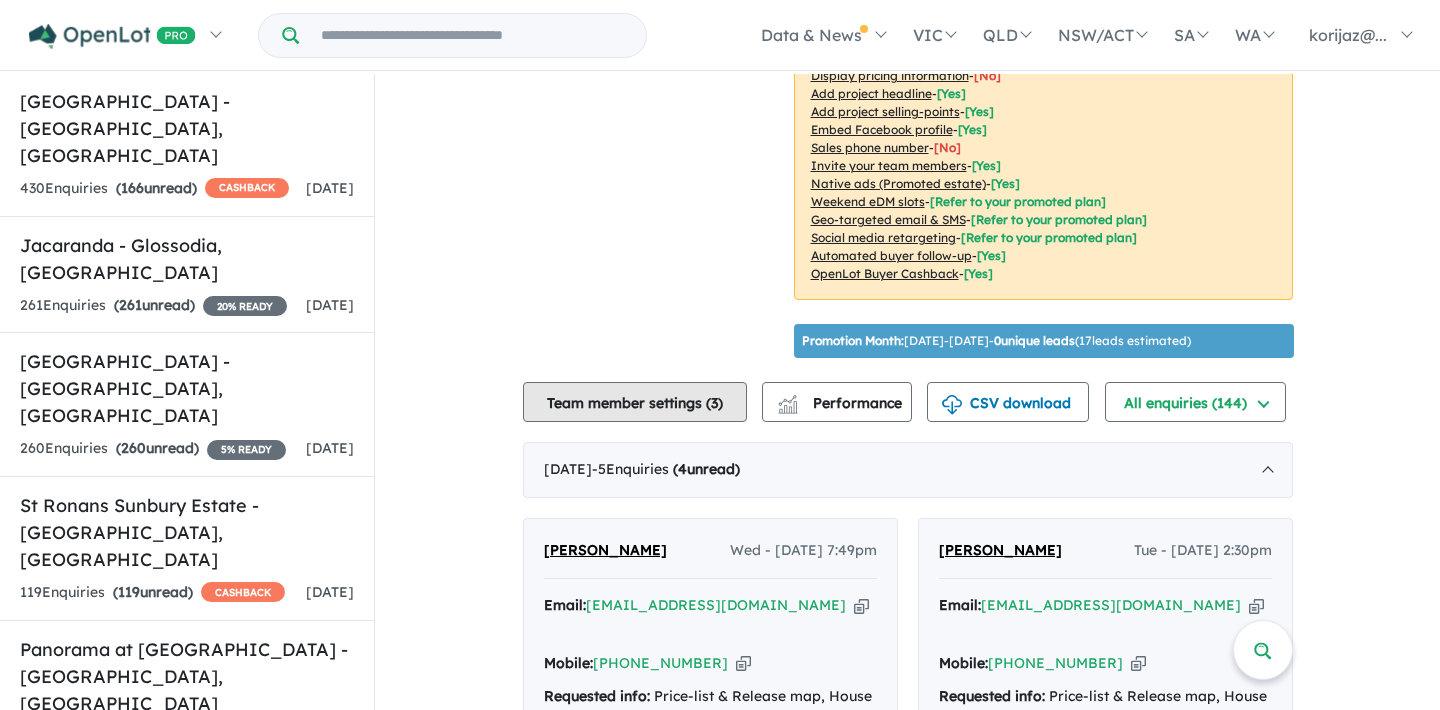 click on "Team member settings ( 3 )" at bounding box center [635, 402] 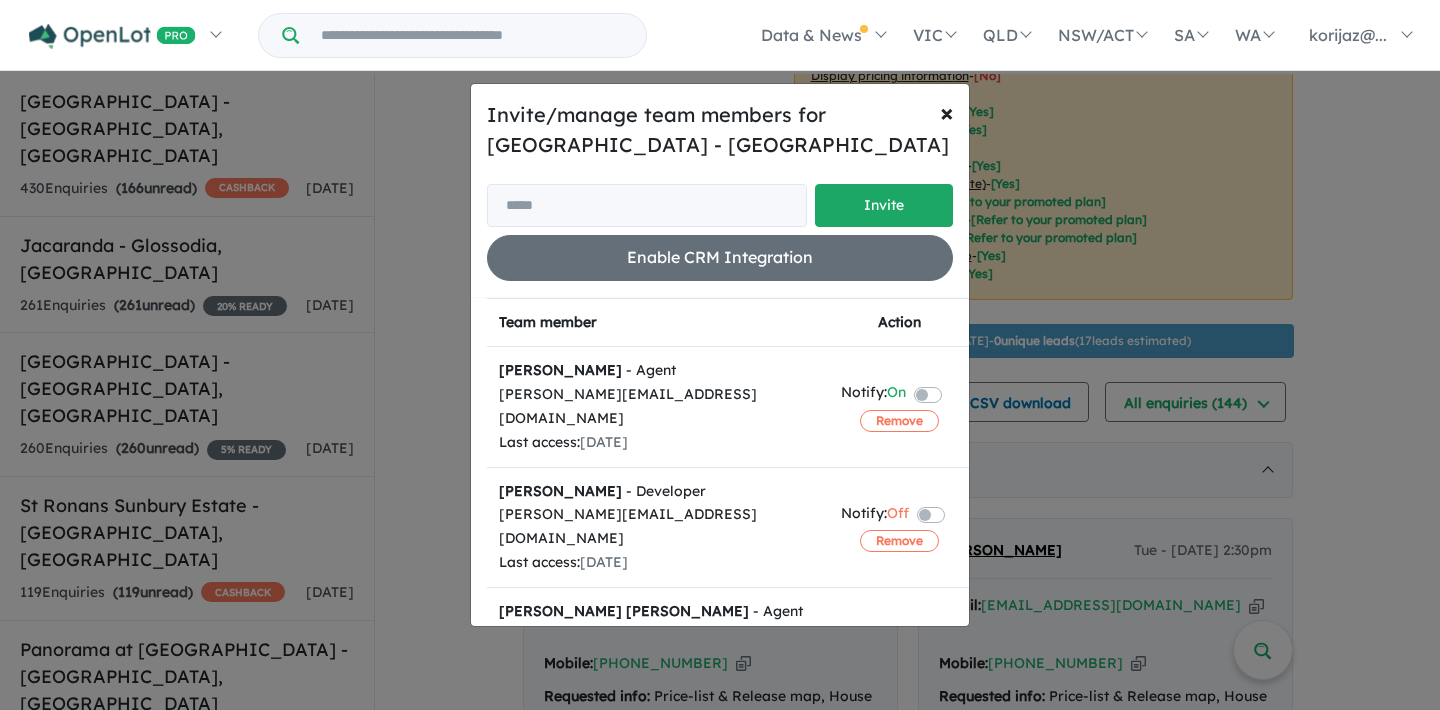 scroll, scrollTop: 0, scrollLeft: 0, axis: both 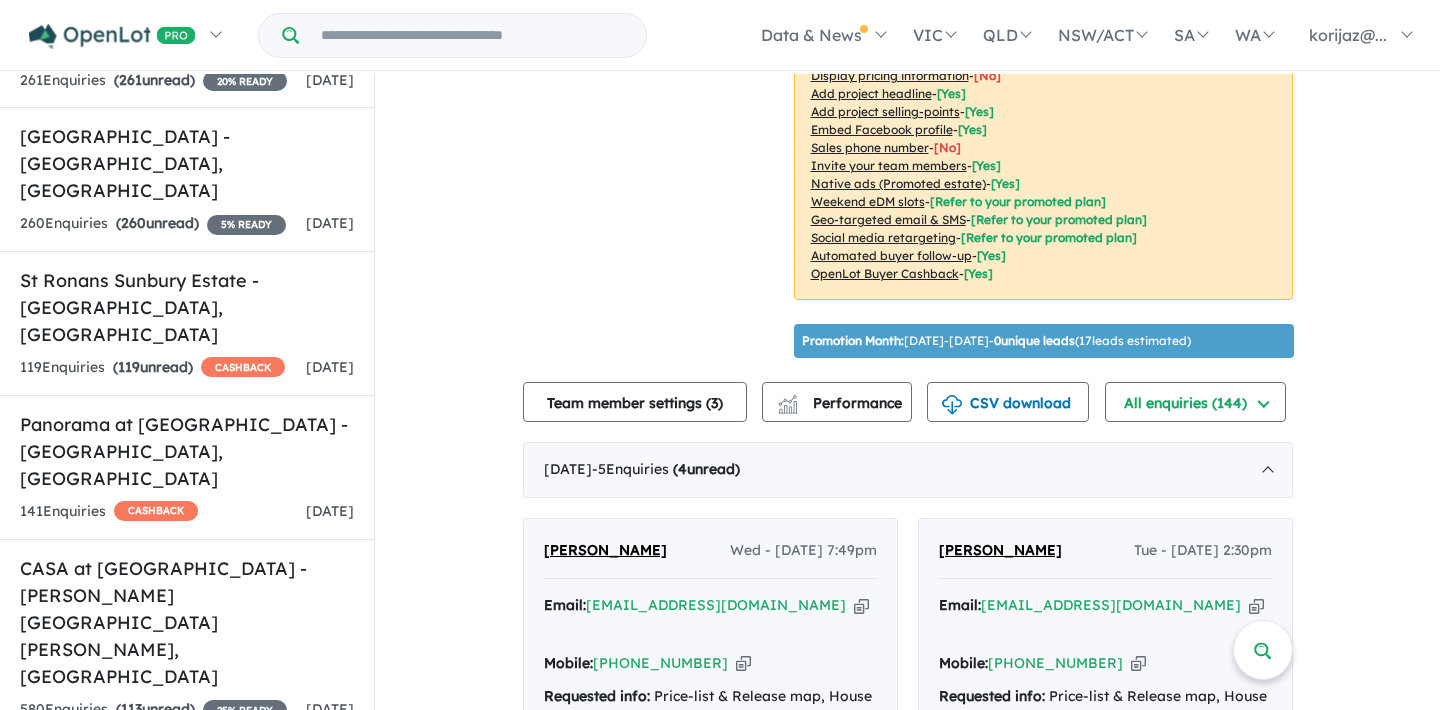 click on "45  Enquir ies ( 45  unread) CASHBACK" at bounding box center (147, 1312) 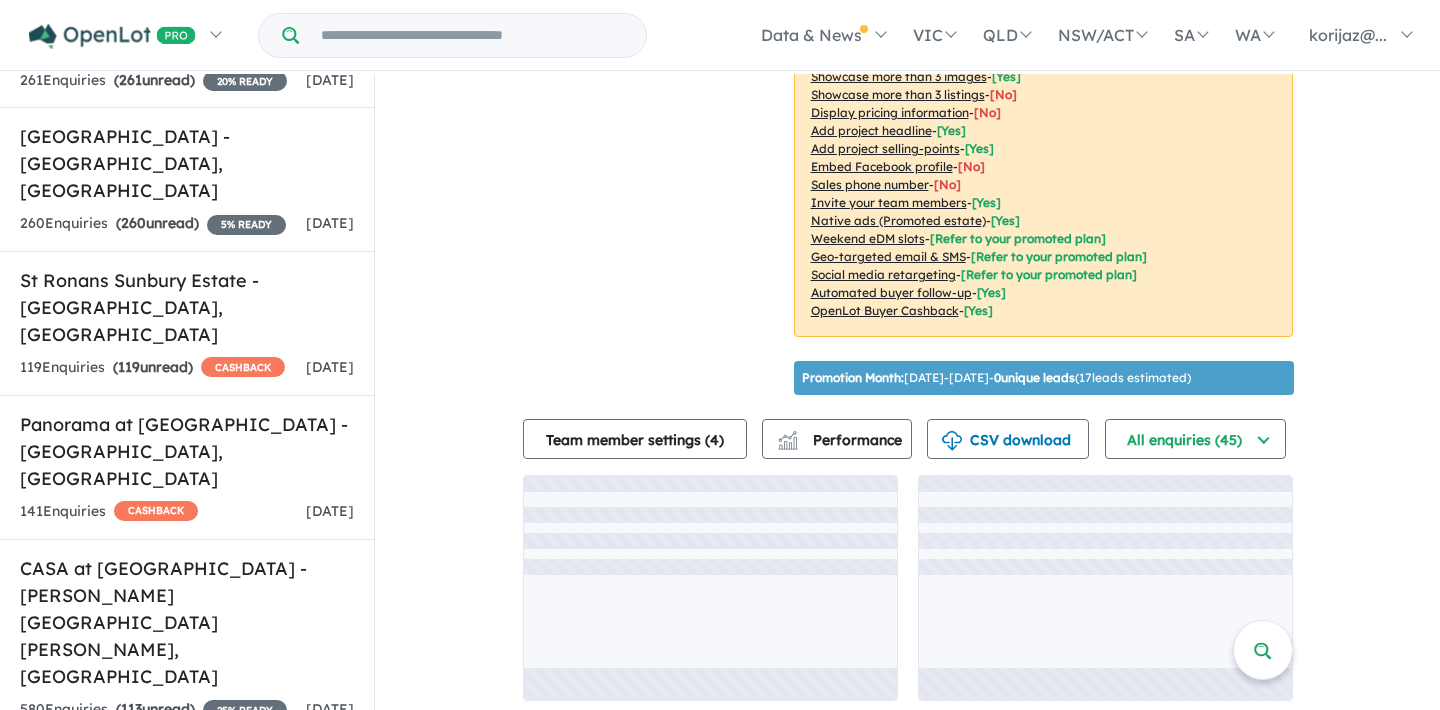 scroll, scrollTop: 390, scrollLeft: 0, axis: vertical 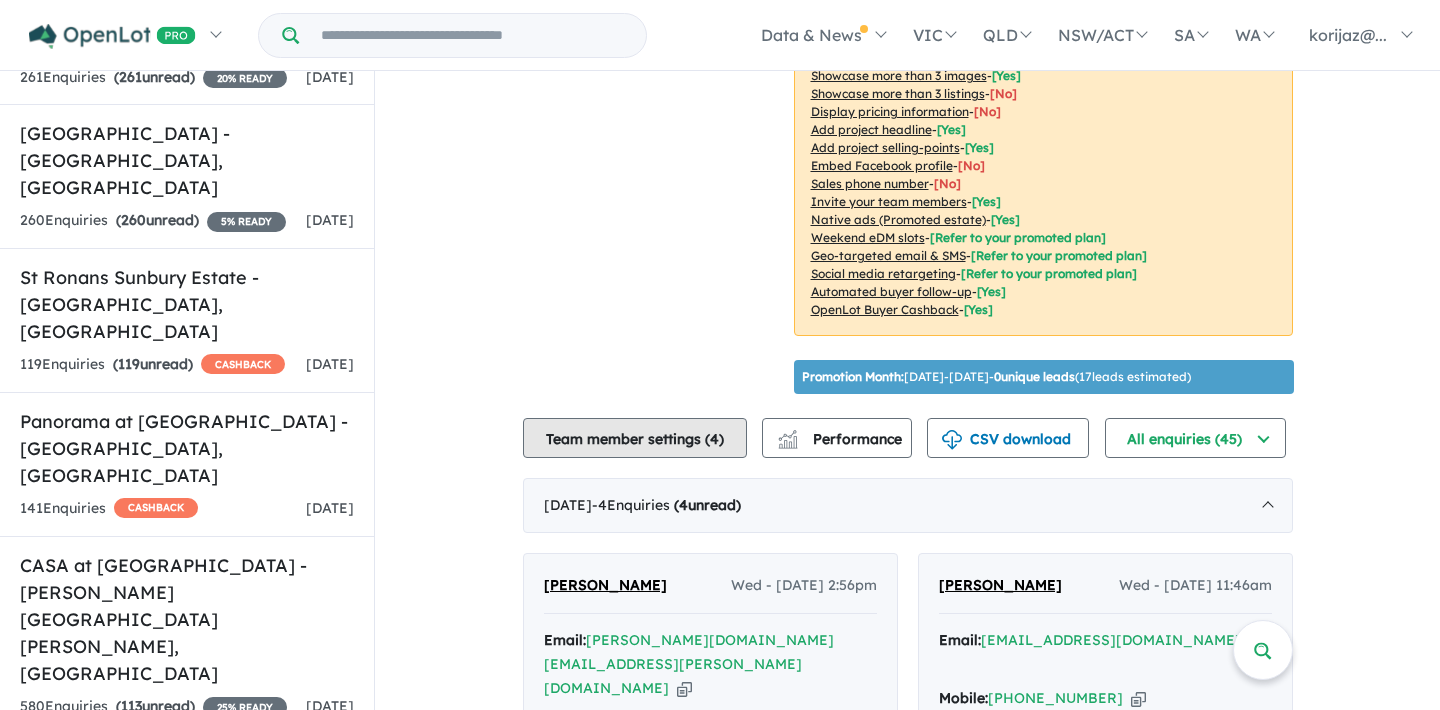 click on "Team member settings ( 4 )" at bounding box center (635, 438) 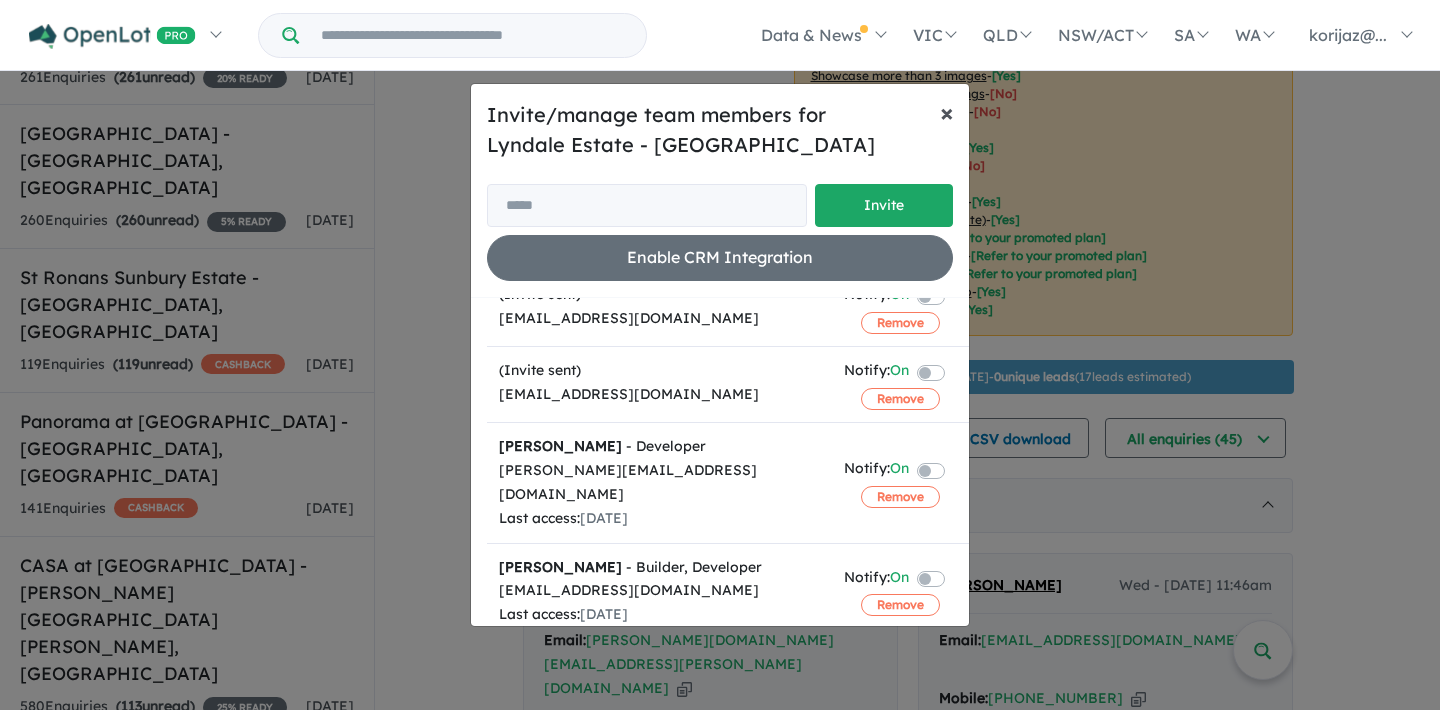 scroll, scrollTop: 75, scrollLeft: 0, axis: vertical 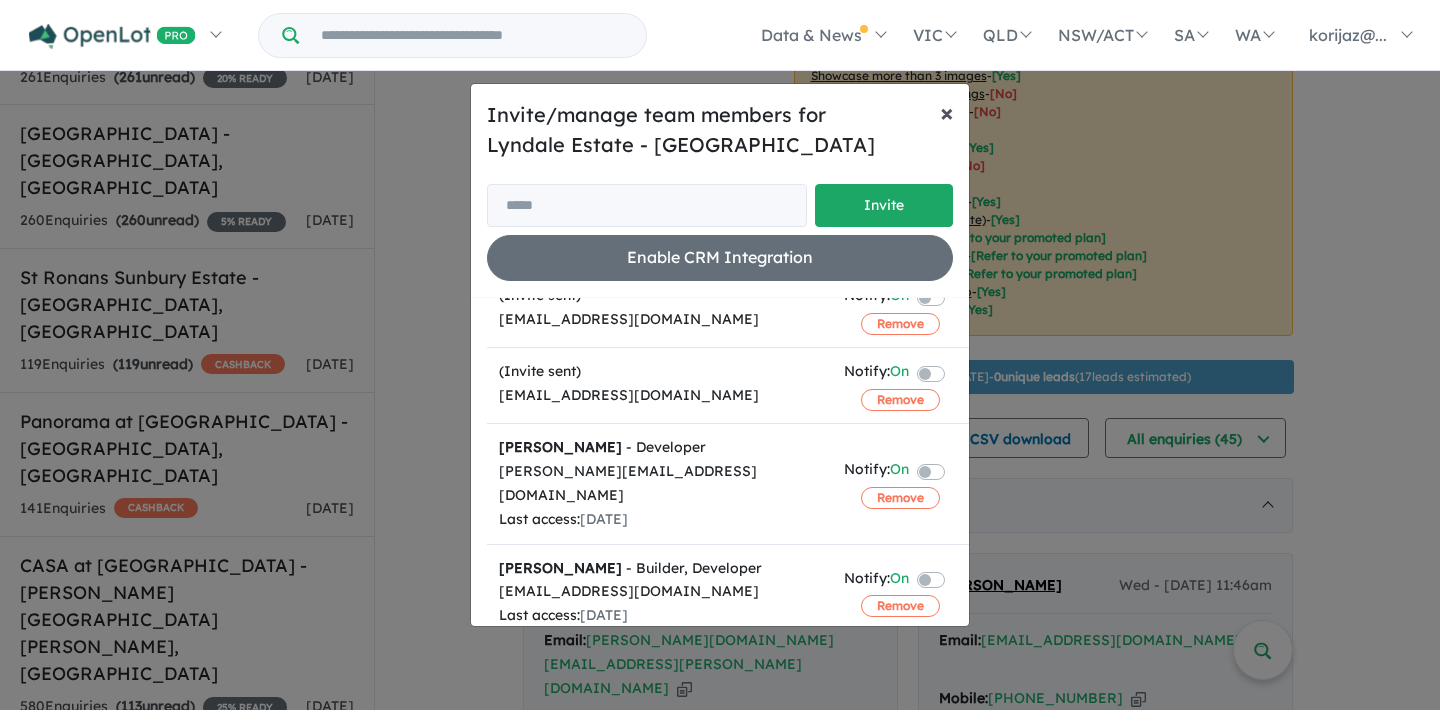 click on "×" at bounding box center [947, 112] 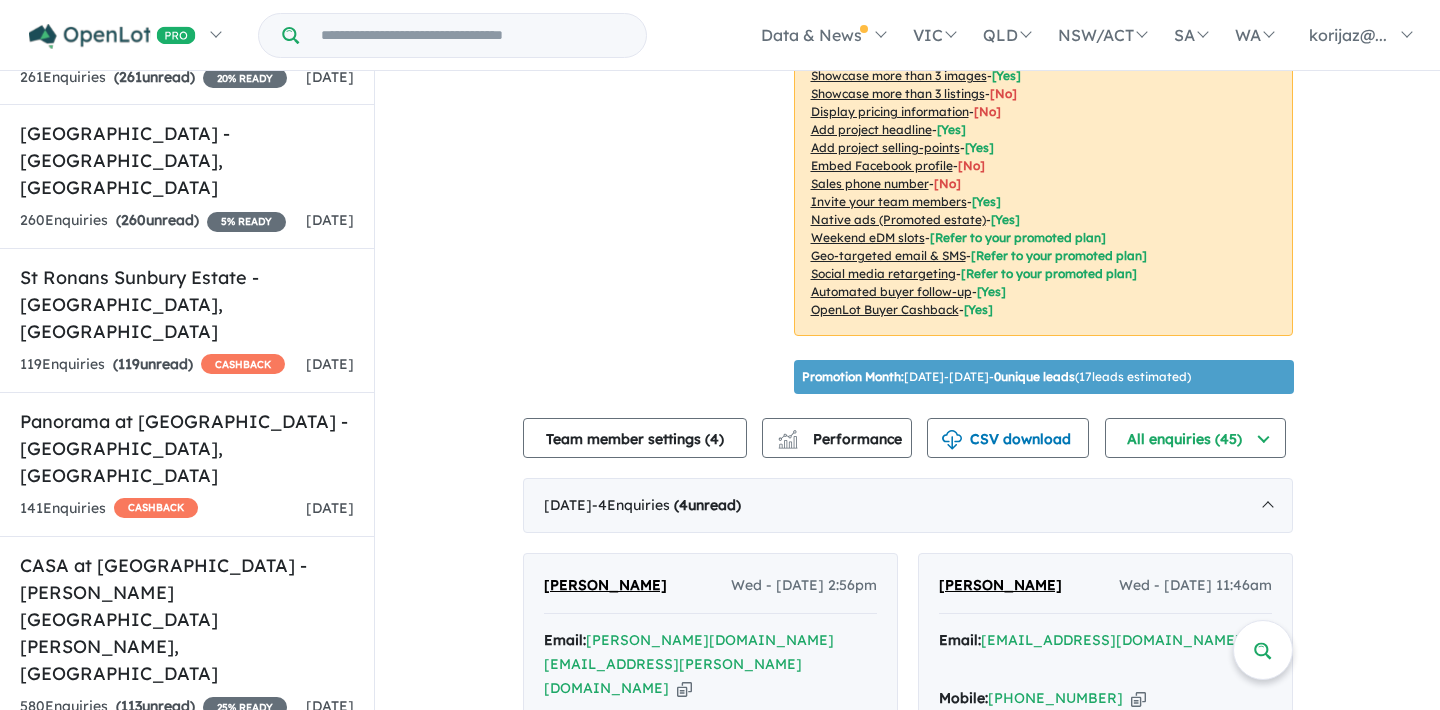 scroll, scrollTop: 3, scrollLeft: 0, axis: vertical 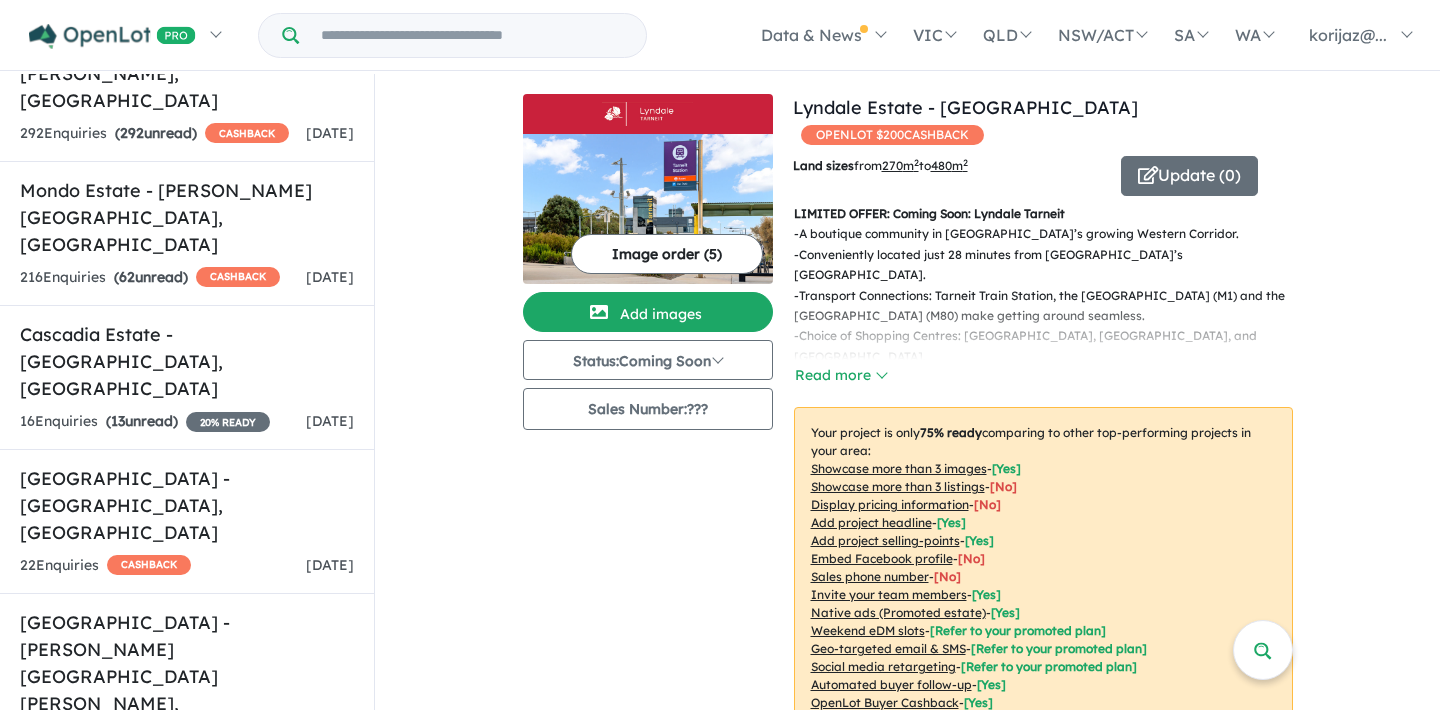 click on "Bloomfield Estate - [GEOGRAPHIC_DATA] , [GEOGRAPHIC_DATA] 74  Enquir ies ( 74  unread) CASHBACK [DATE]" at bounding box center [187, 862] 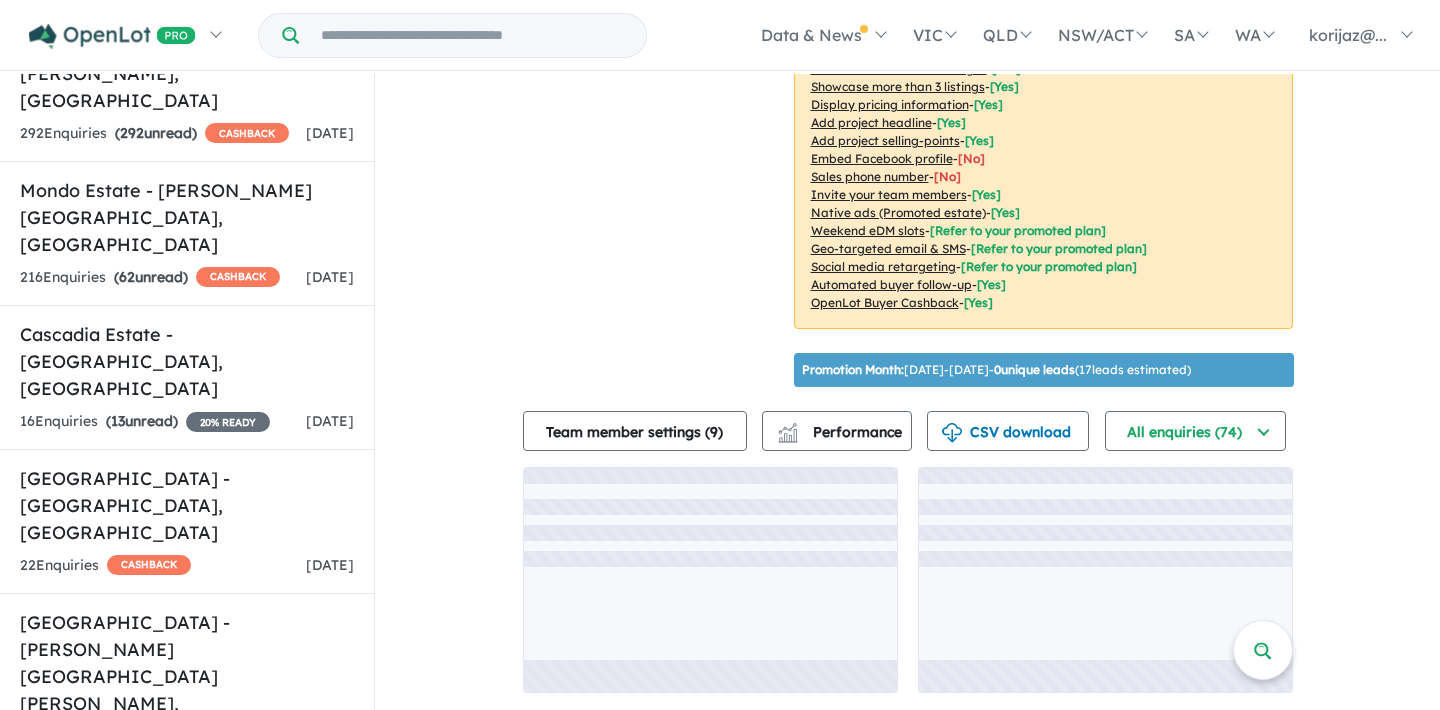 scroll, scrollTop: 410, scrollLeft: 0, axis: vertical 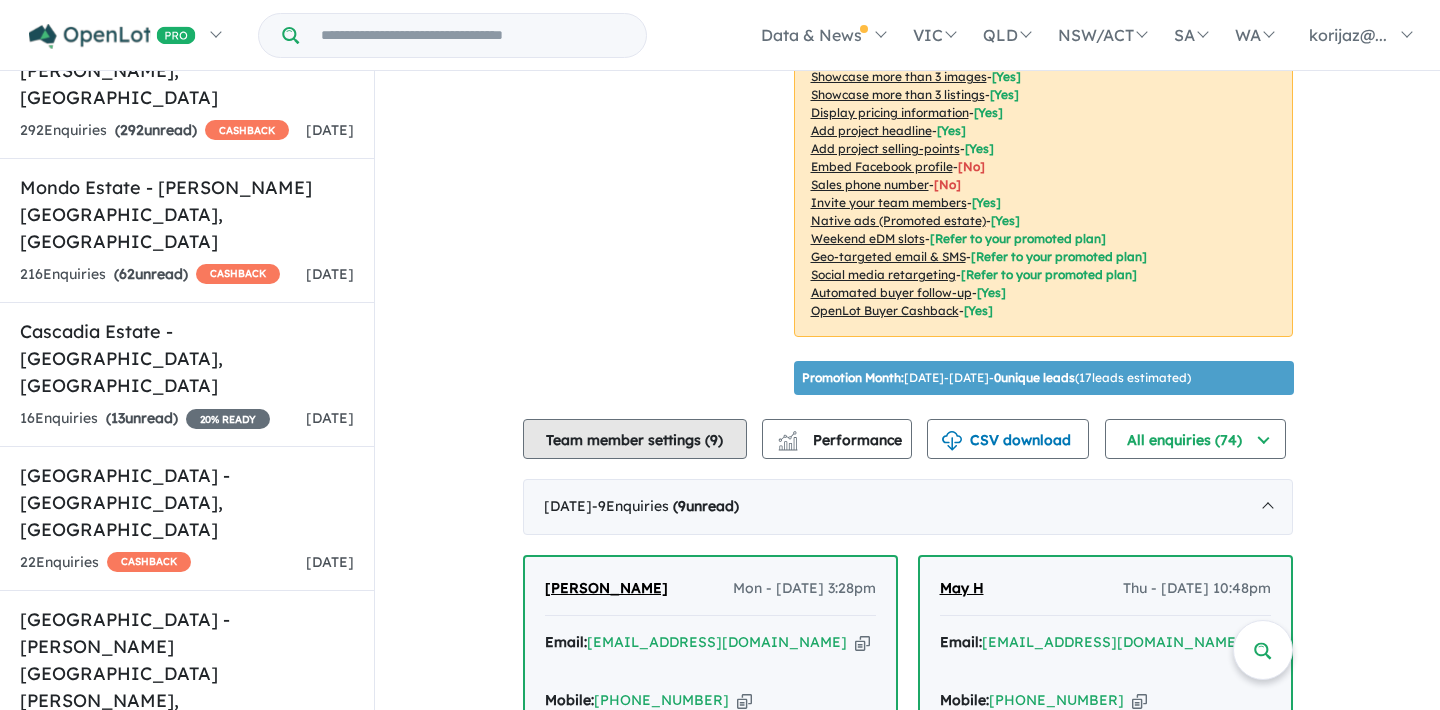 click on "Team member settings ( 9 )" at bounding box center (635, 439) 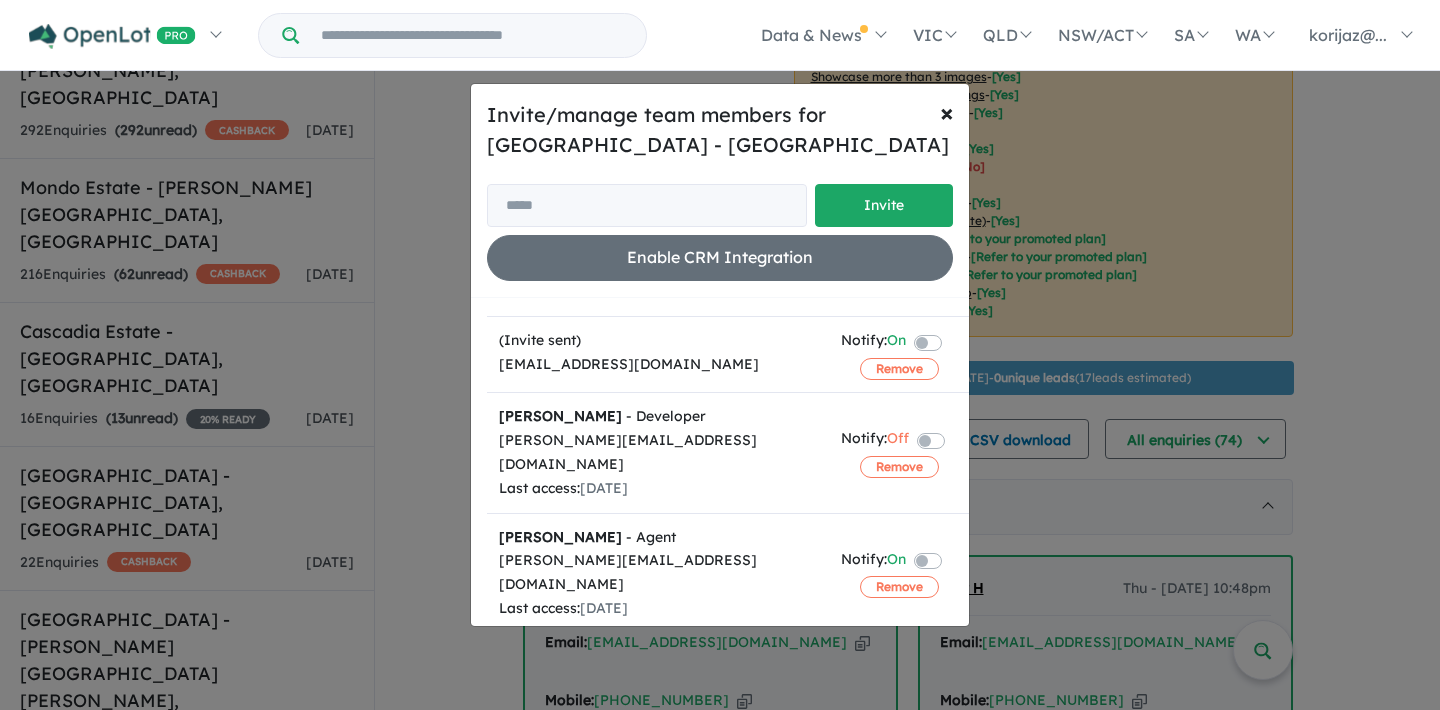 scroll, scrollTop: 31, scrollLeft: 0, axis: vertical 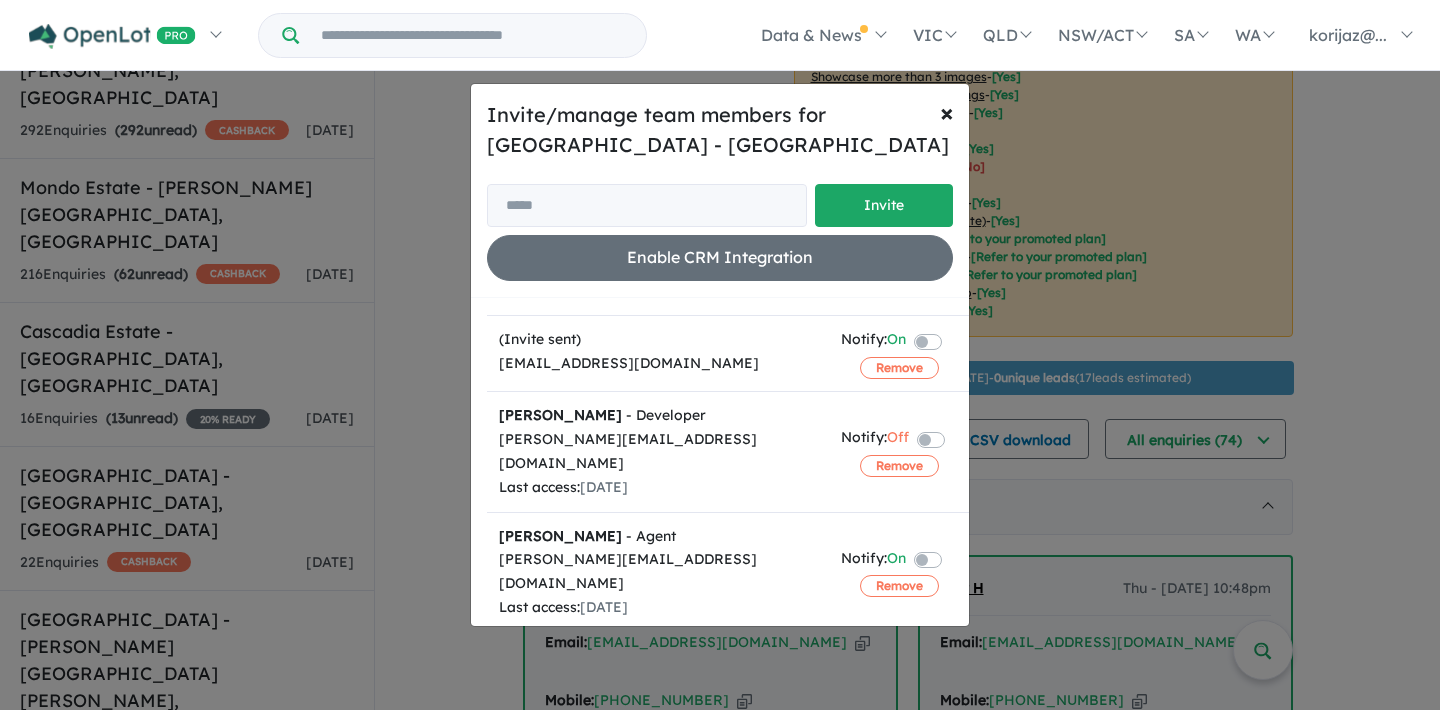click on "× Close" at bounding box center [947, 112] 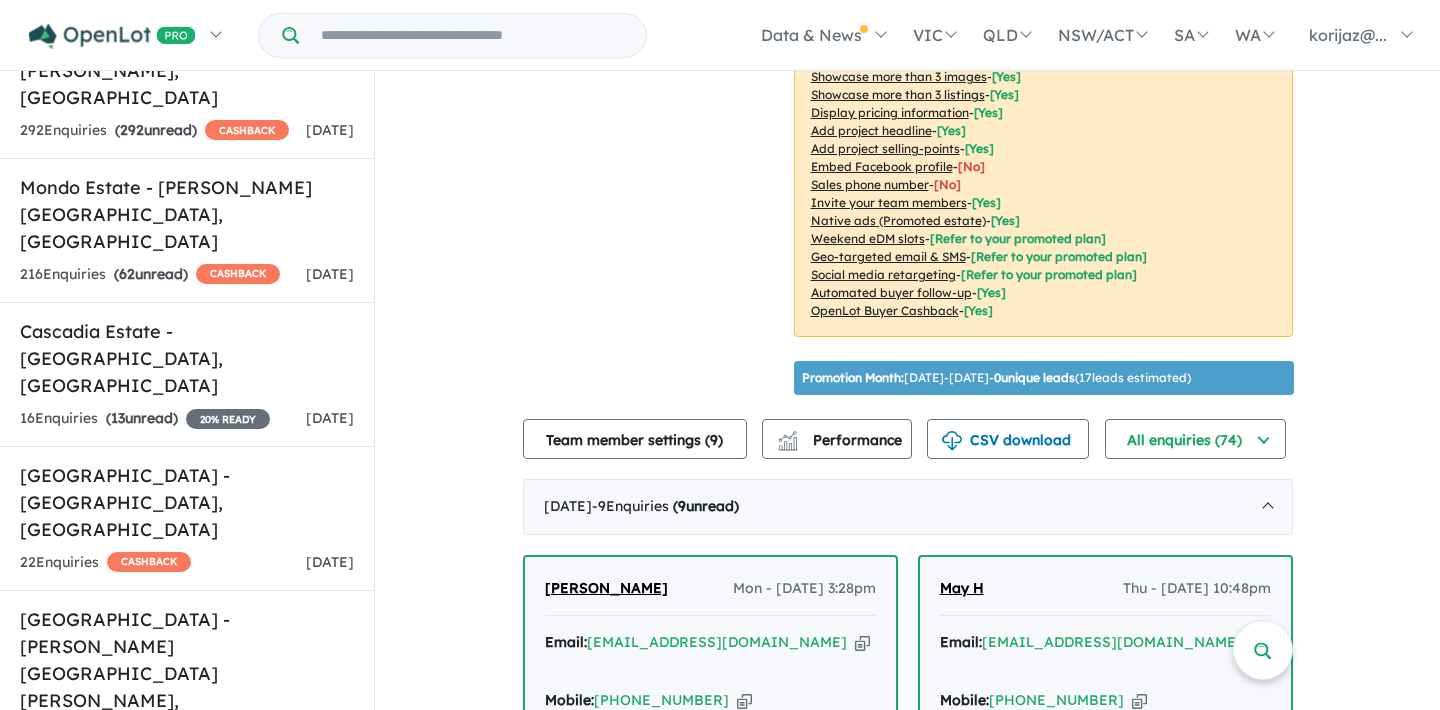 click at bounding box center (472, 35) 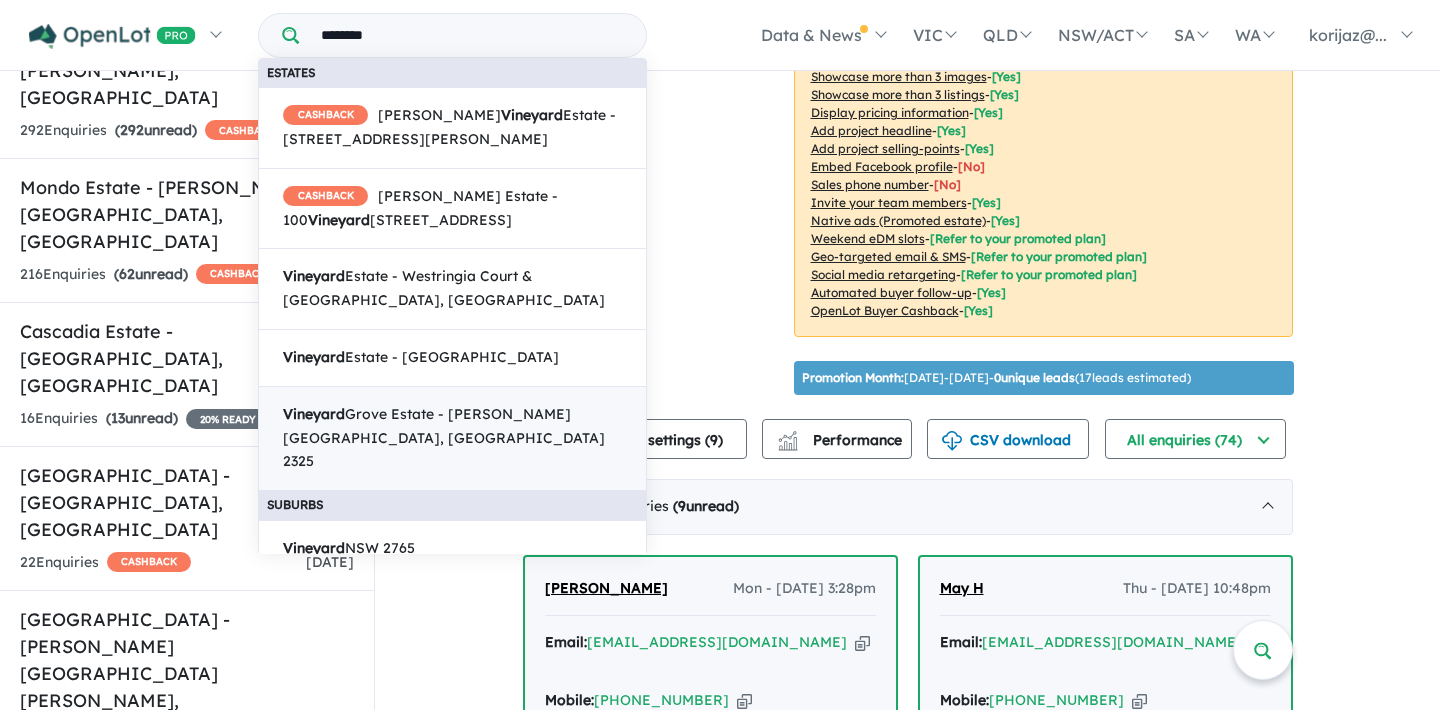 type on "********" 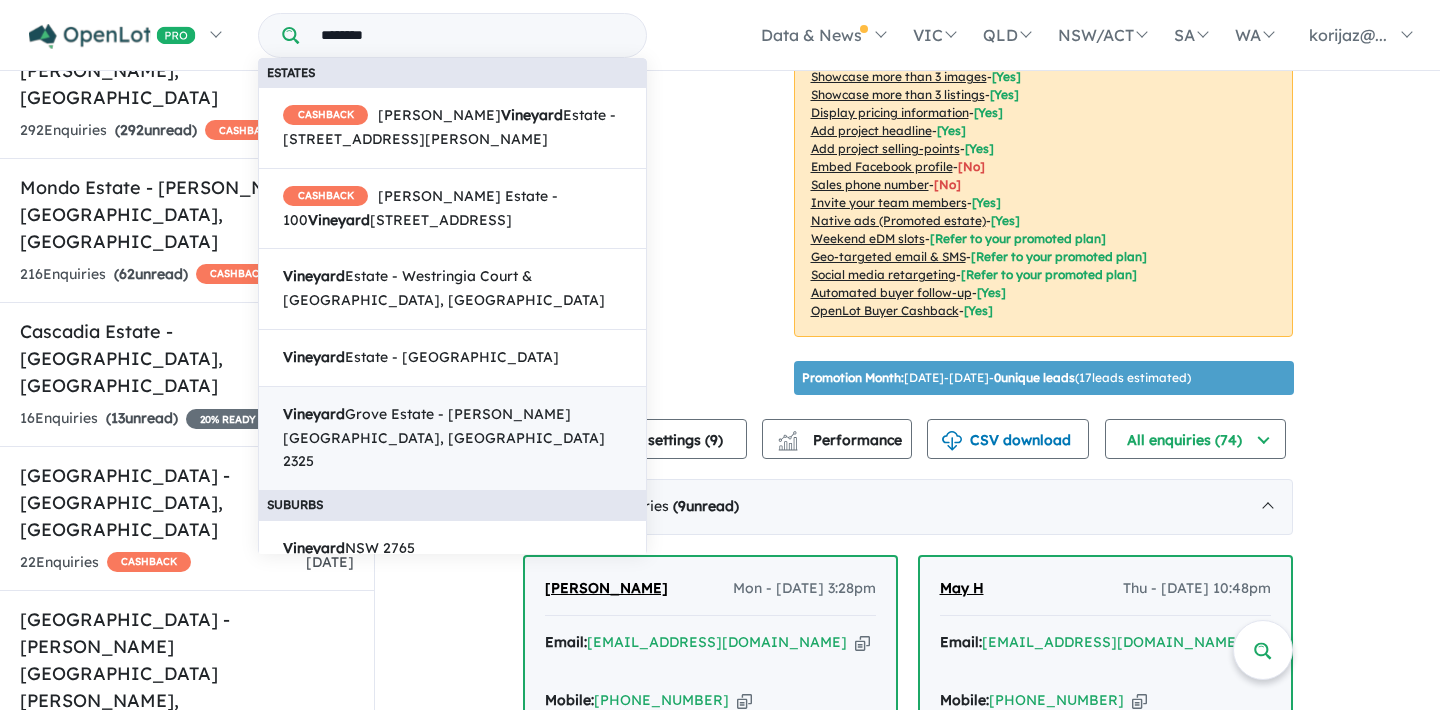 click on "[GEOGRAPHIC_DATA] - [PERSON_NAME][GEOGRAPHIC_DATA], [GEOGRAPHIC_DATA]" 